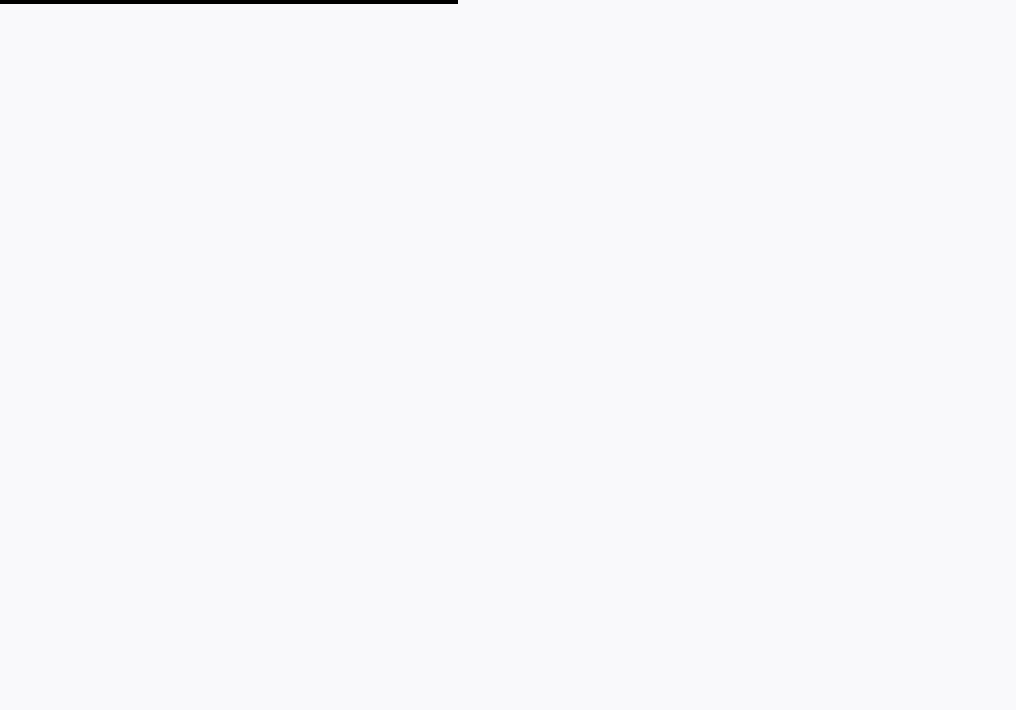 scroll, scrollTop: 0, scrollLeft: 0, axis: both 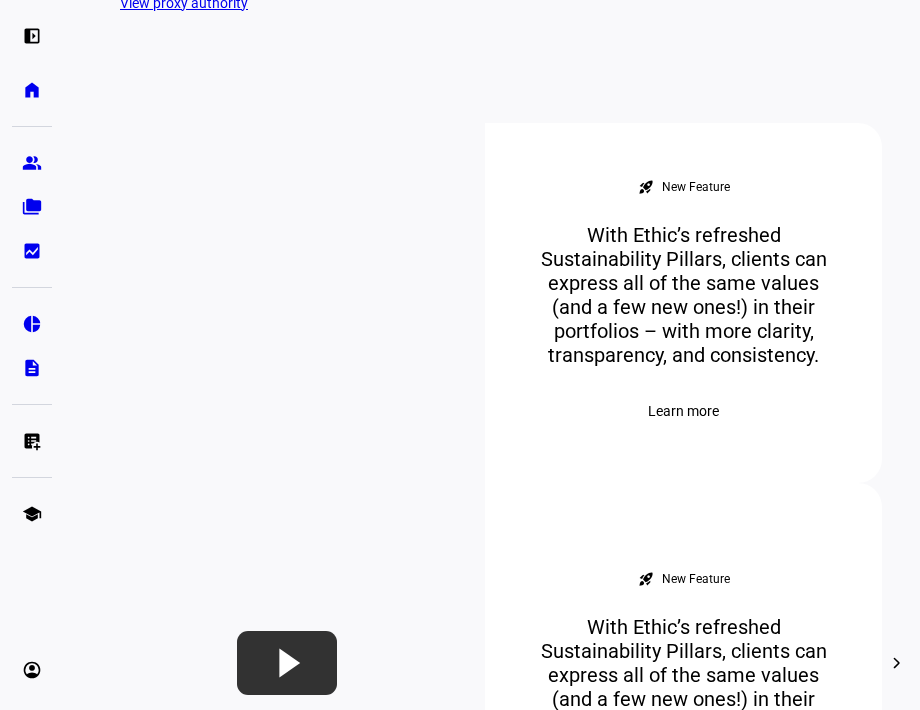 click on "View all prospects" 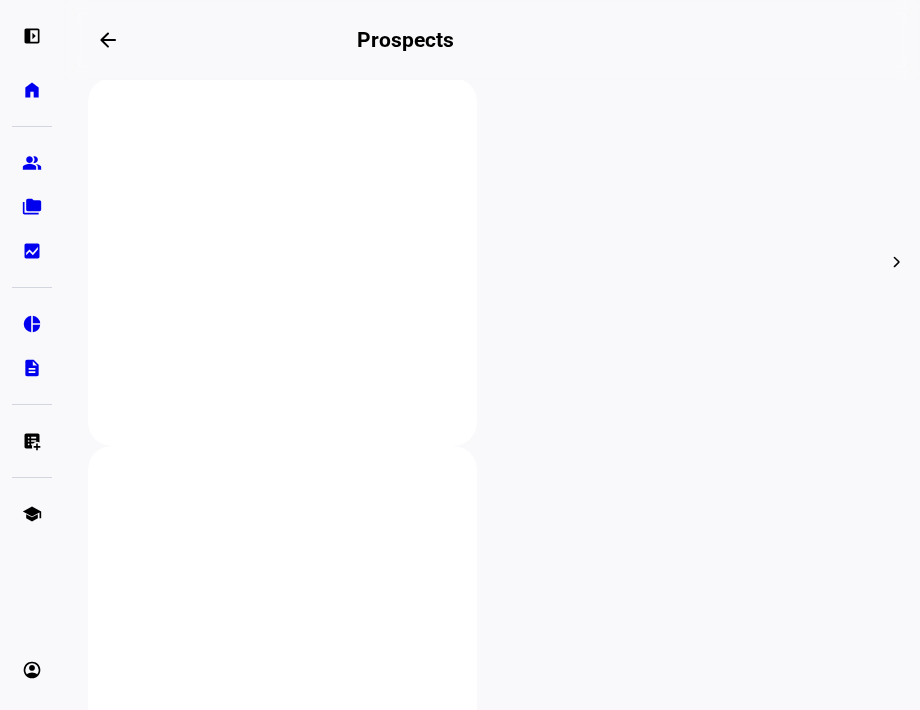 scroll, scrollTop: 872, scrollLeft: 0, axis: vertical 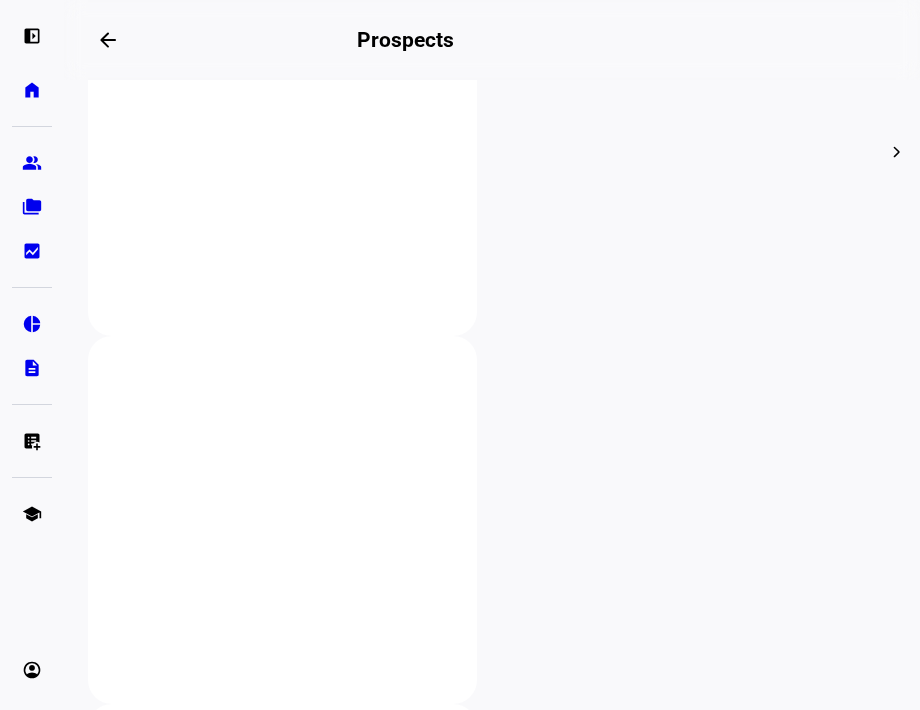 click on "Bushnell Kessel 2003 Trust" 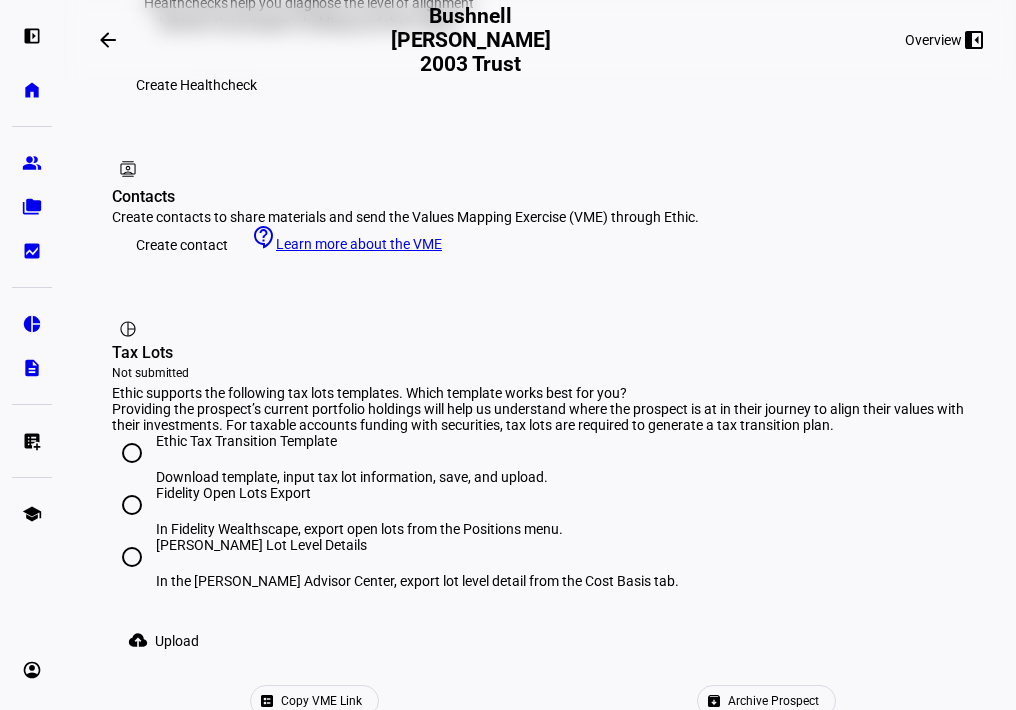 scroll, scrollTop: 1179, scrollLeft: 0, axis: vertical 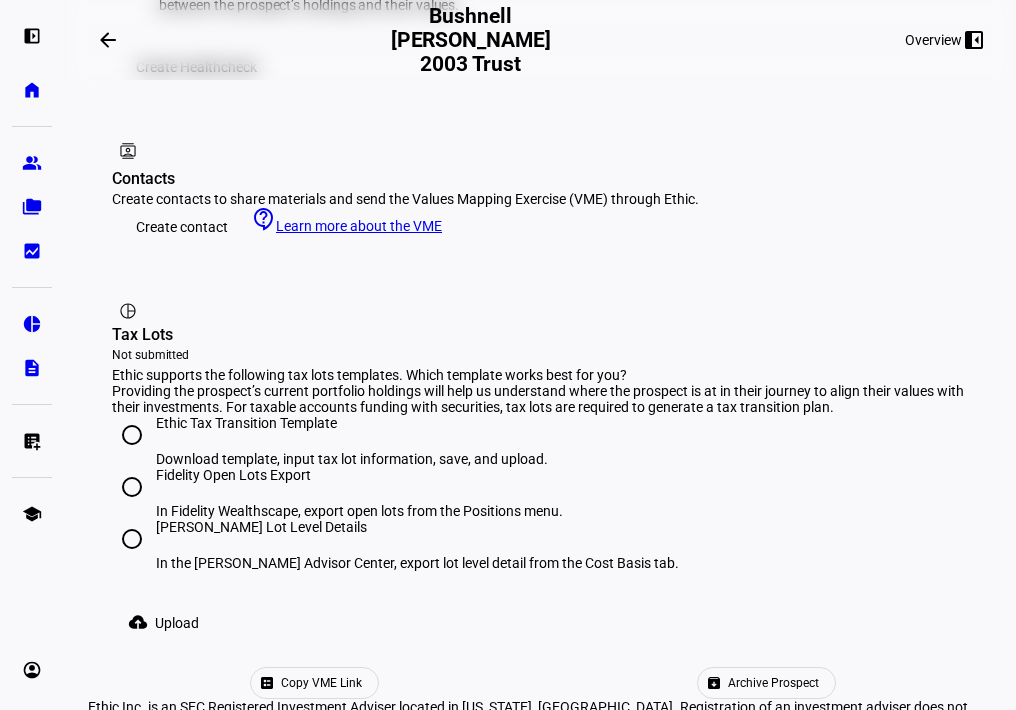click 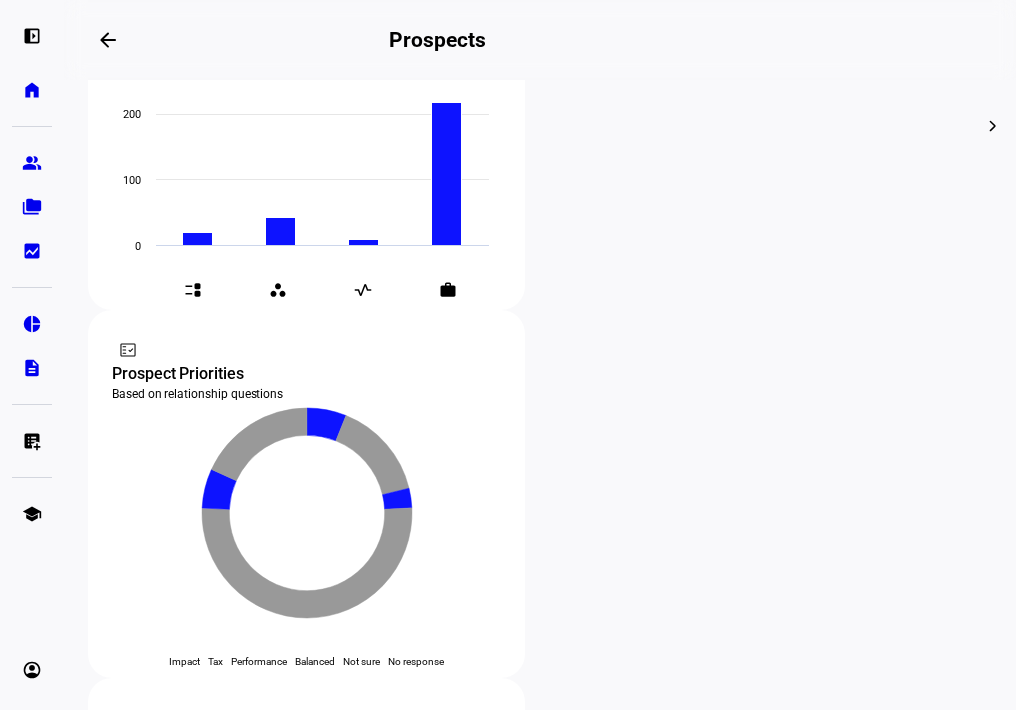 scroll, scrollTop: 886, scrollLeft: 0, axis: vertical 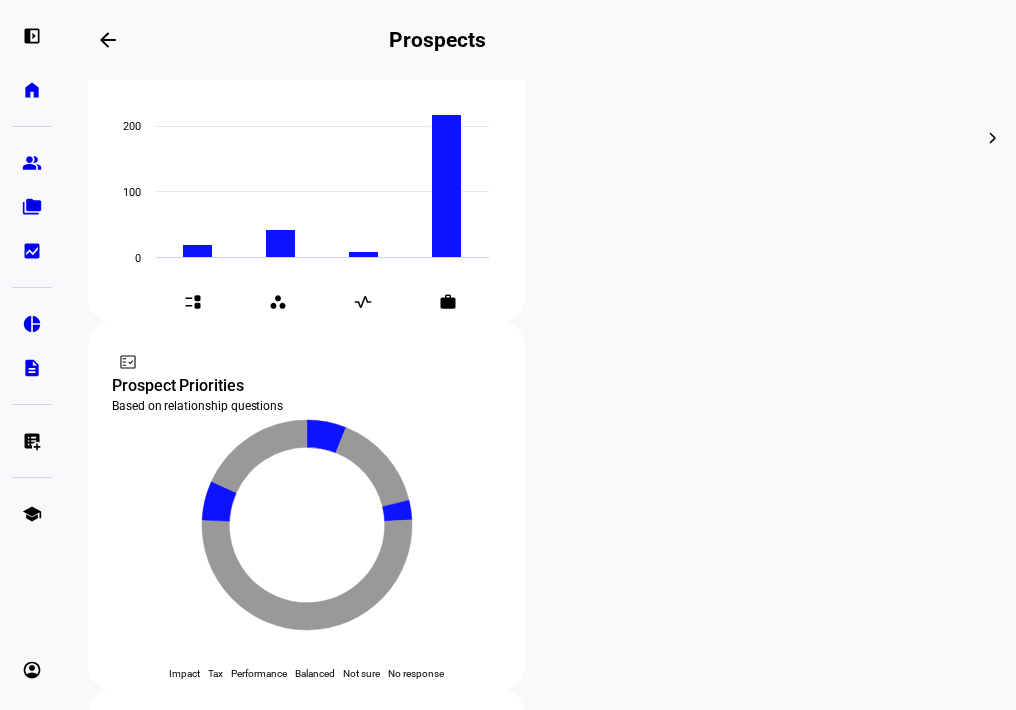 click on "Bushnell Kessel 2003 Trust  more_vert  $1,200,000   Updated 14 days ago  BP Create Portfolio" 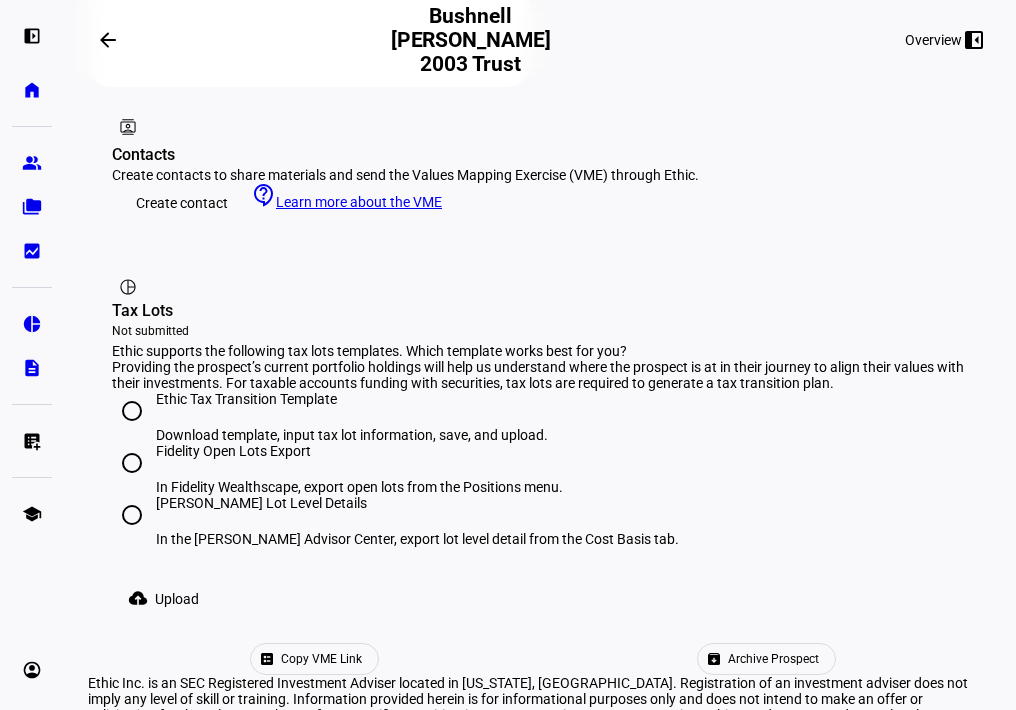 scroll, scrollTop: 1179, scrollLeft: 0, axis: vertical 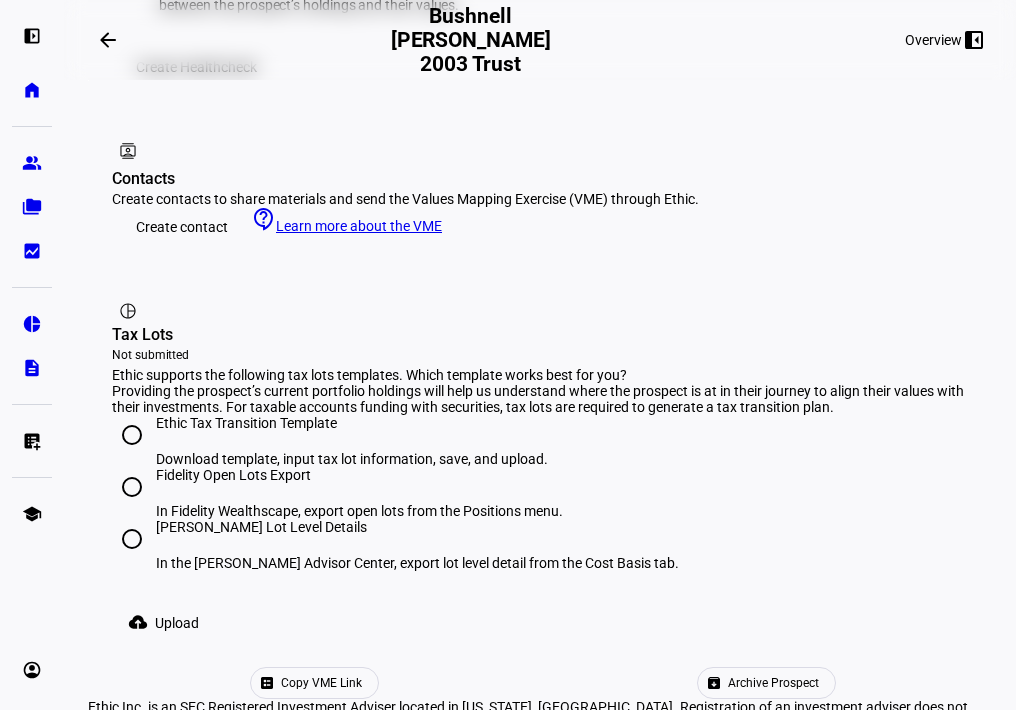 click on "Schwab Lot Level Details  In the Schwab Advisor Center, export lot level detail from the Cost Basis tab." at bounding box center [132, 539] 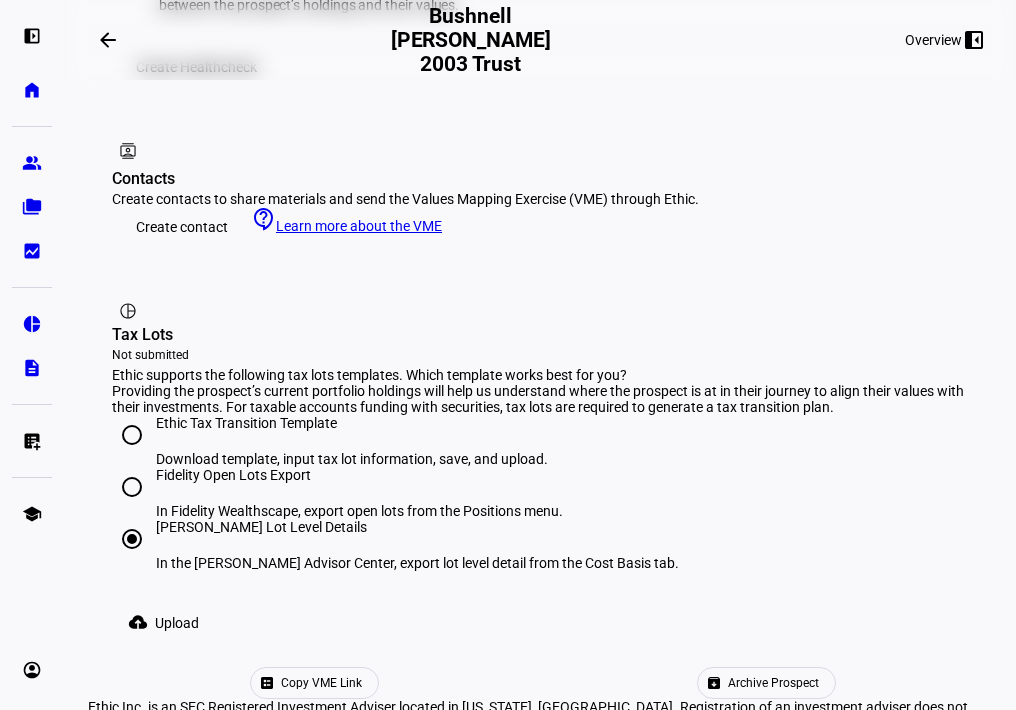 click 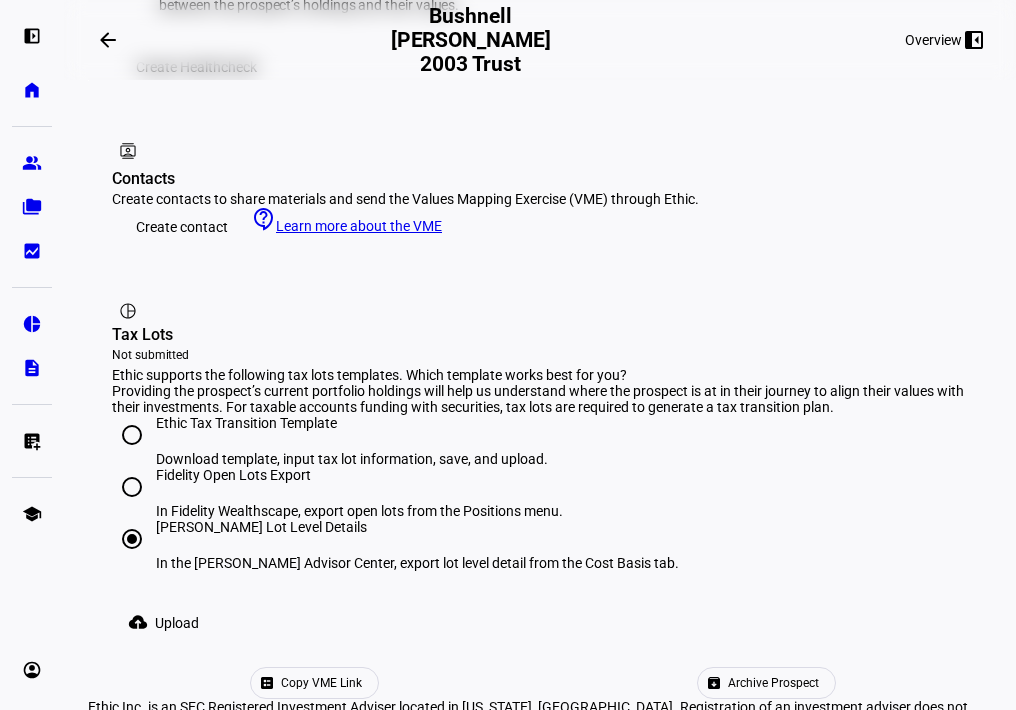 click on "Upload" 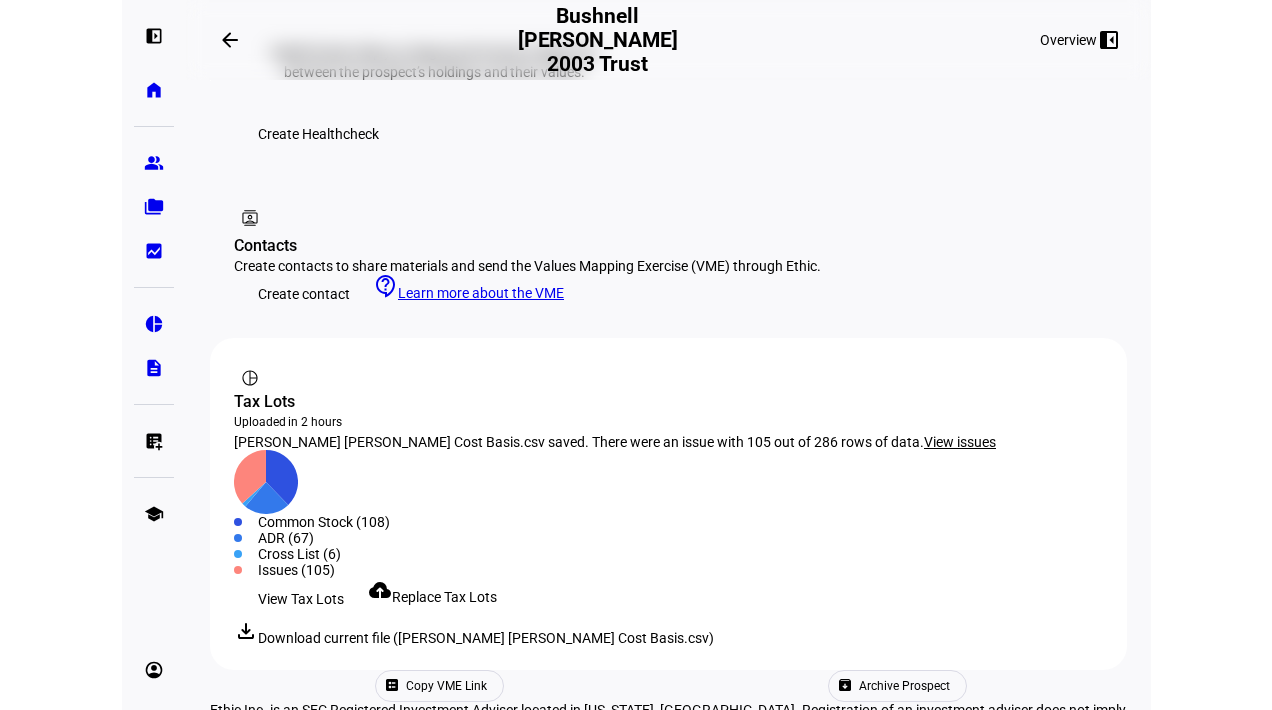 scroll, scrollTop: 1092, scrollLeft: 0, axis: vertical 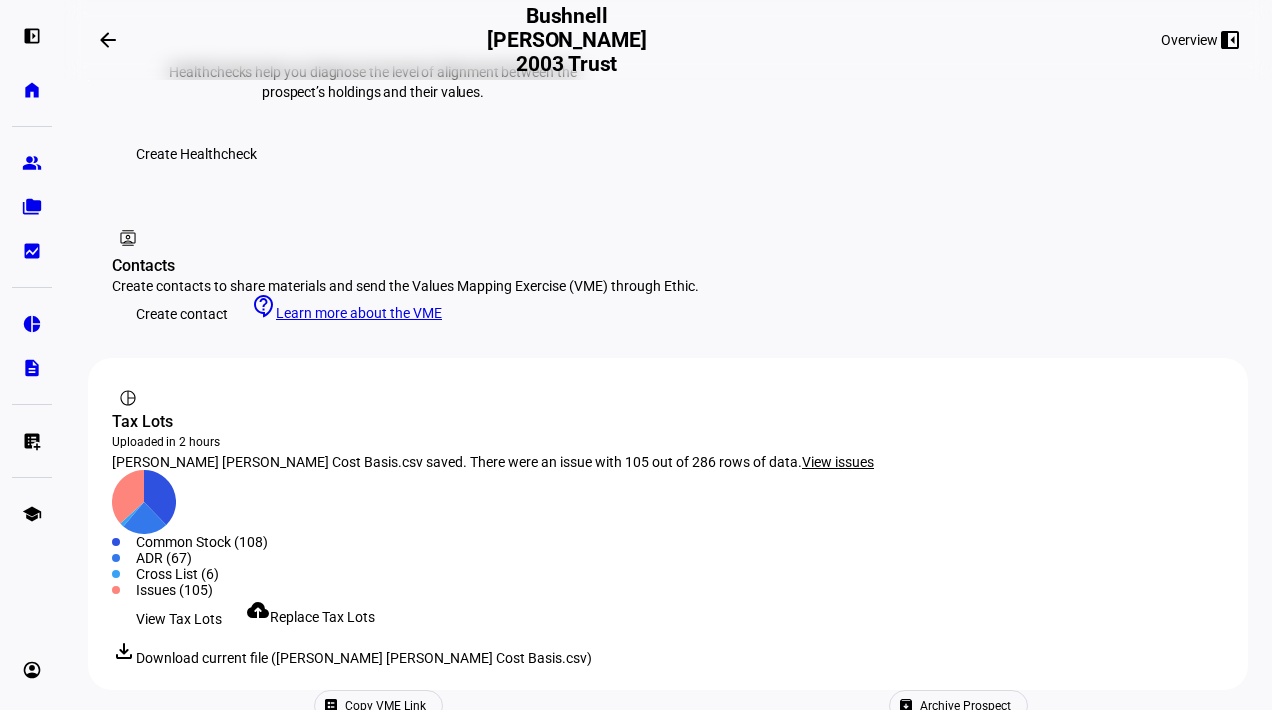 click on "Issues (105)" 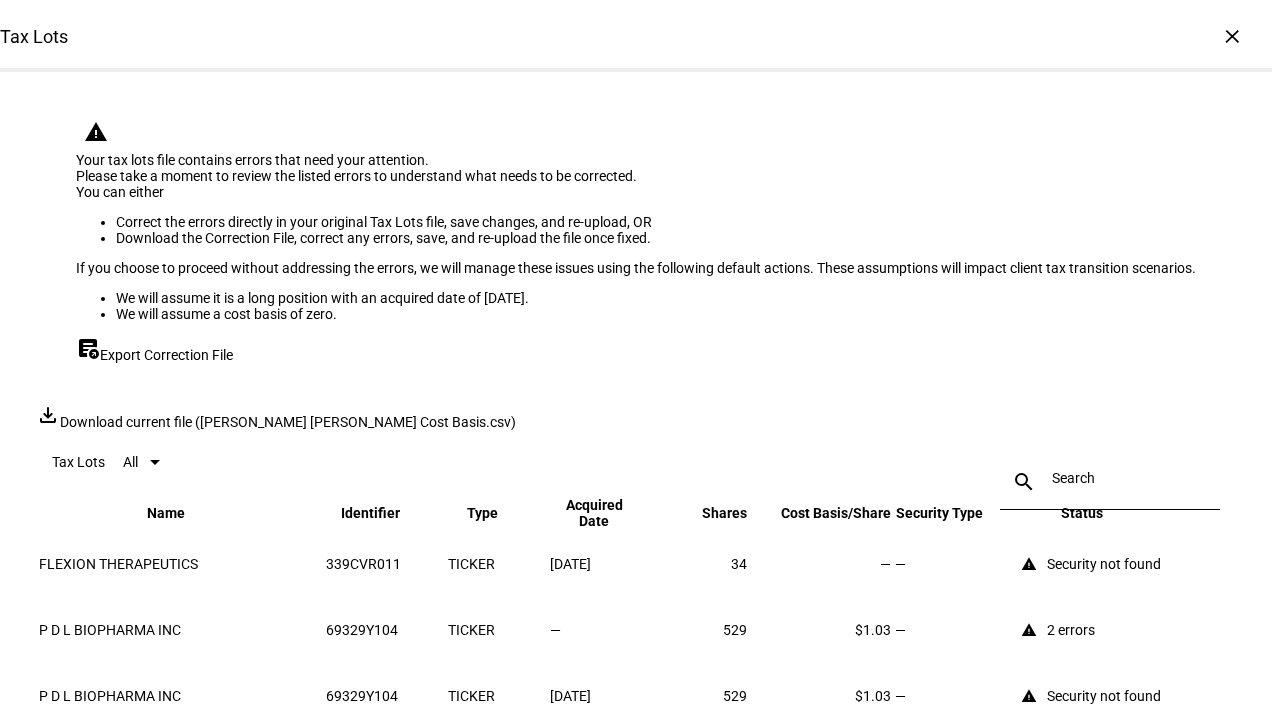 click on "Export Correction File" at bounding box center (166, 355) 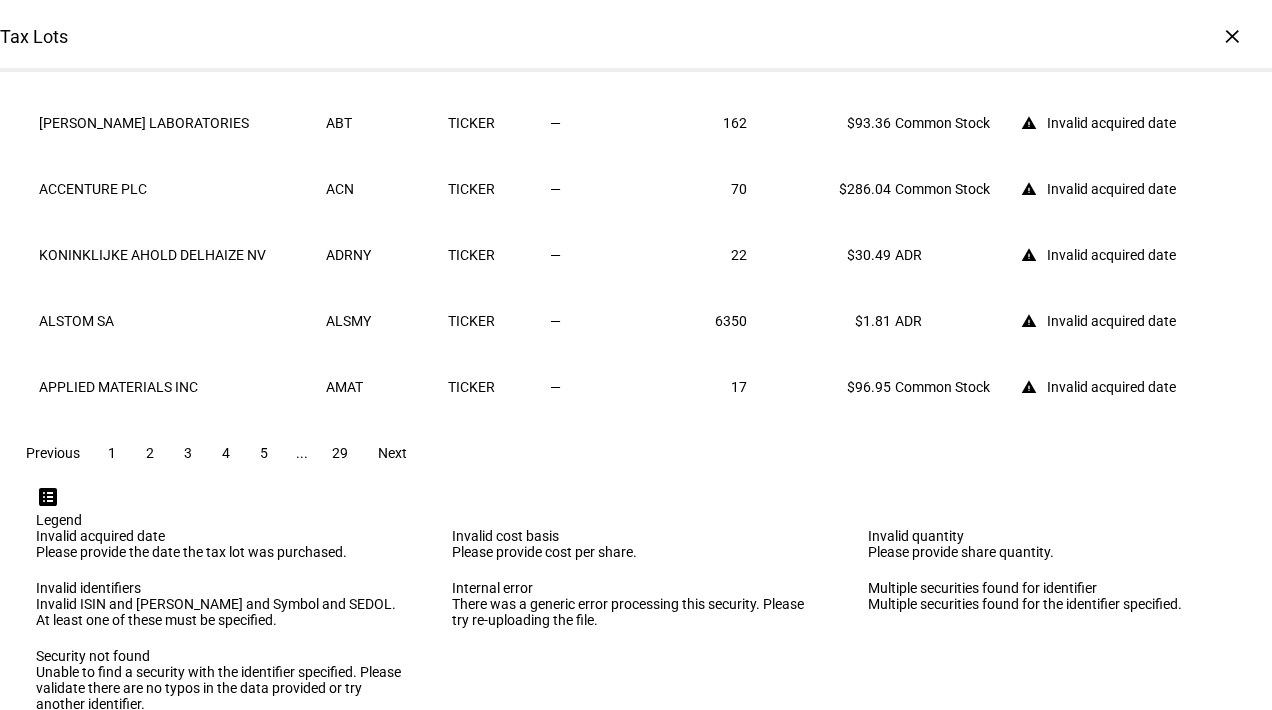 scroll, scrollTop: 419, scrollLeft: 0, axis: vertical 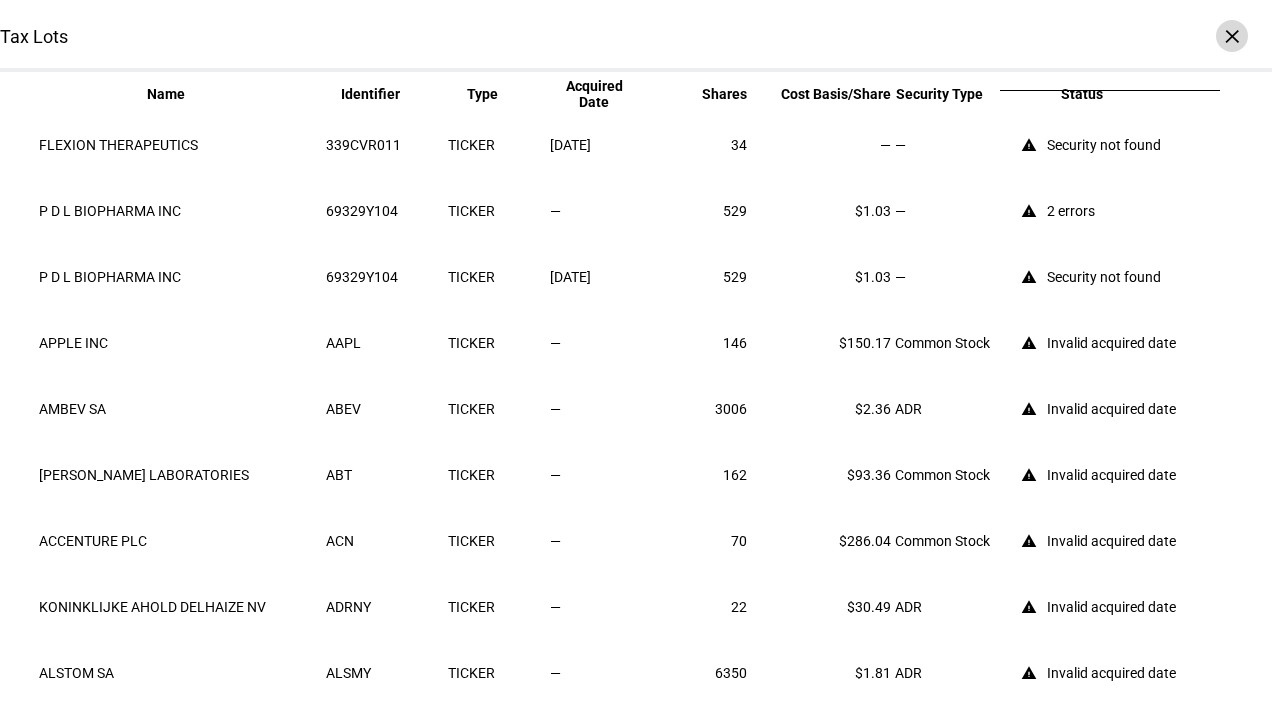 click on "×" at bounding box center (1232, 36) 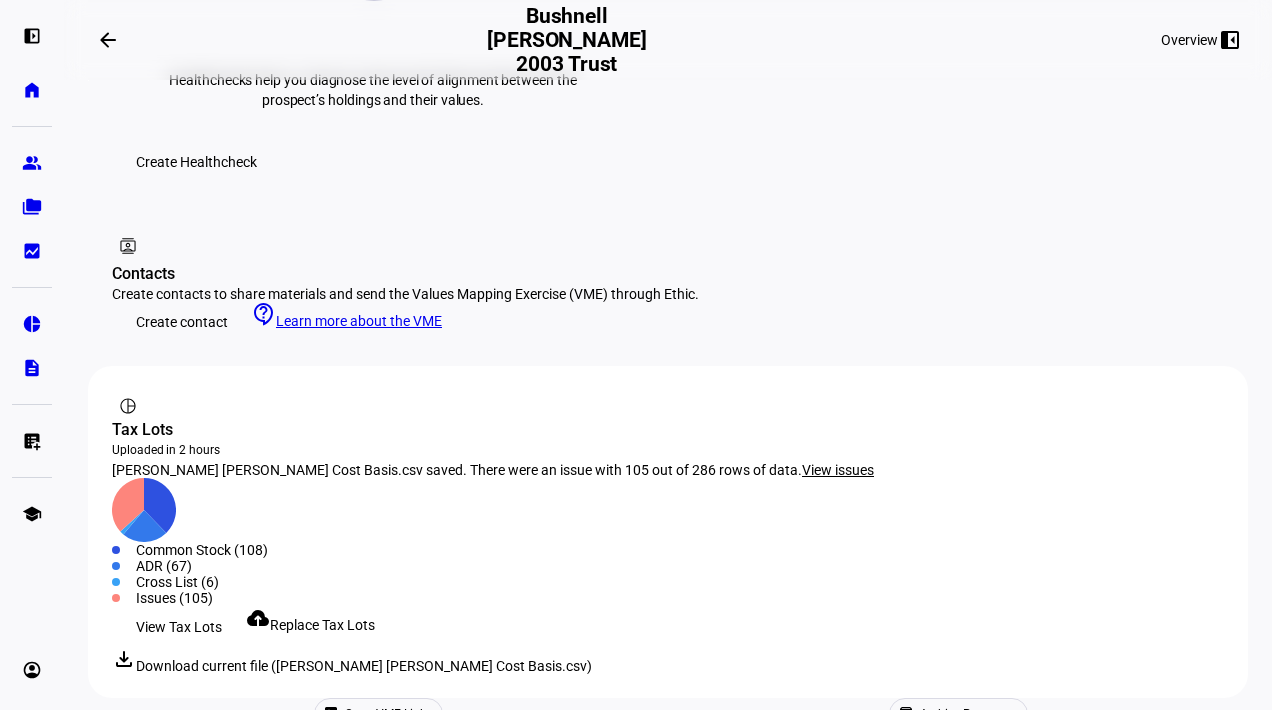 scroll, scrollTop: 1092, scrollLeft: 0, axis: vertical 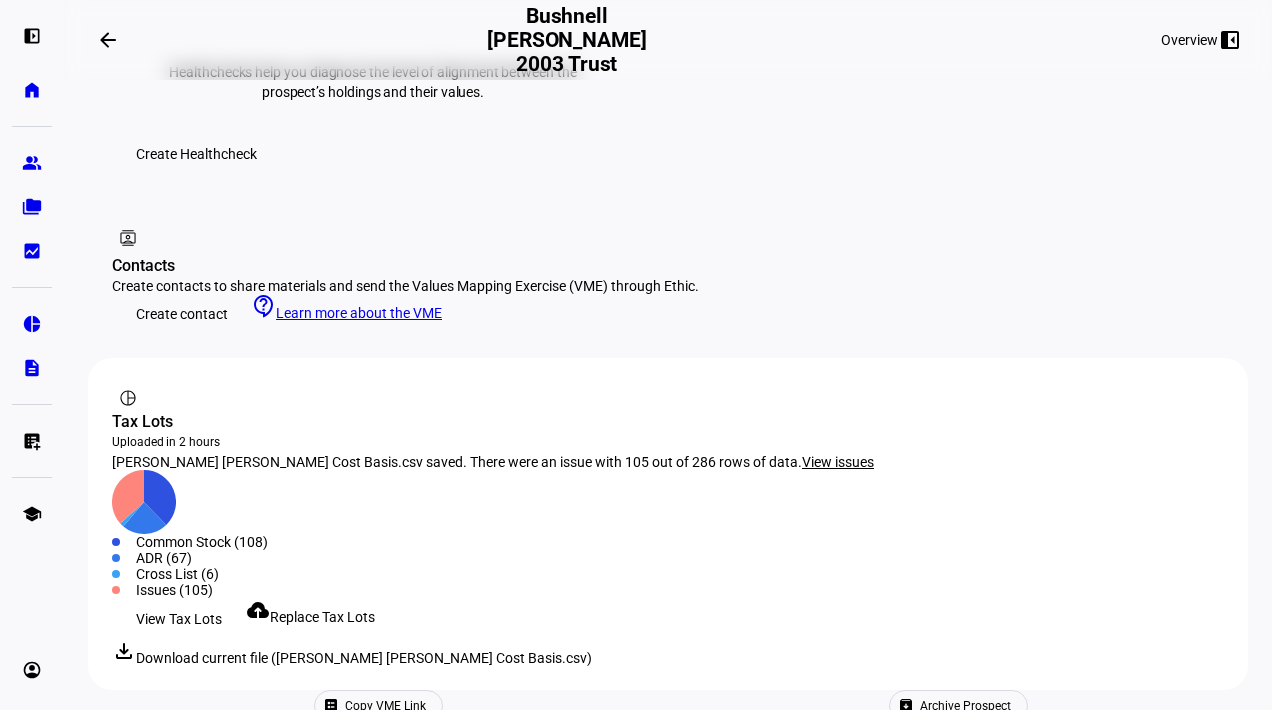 click on "Replace Tax Lots" 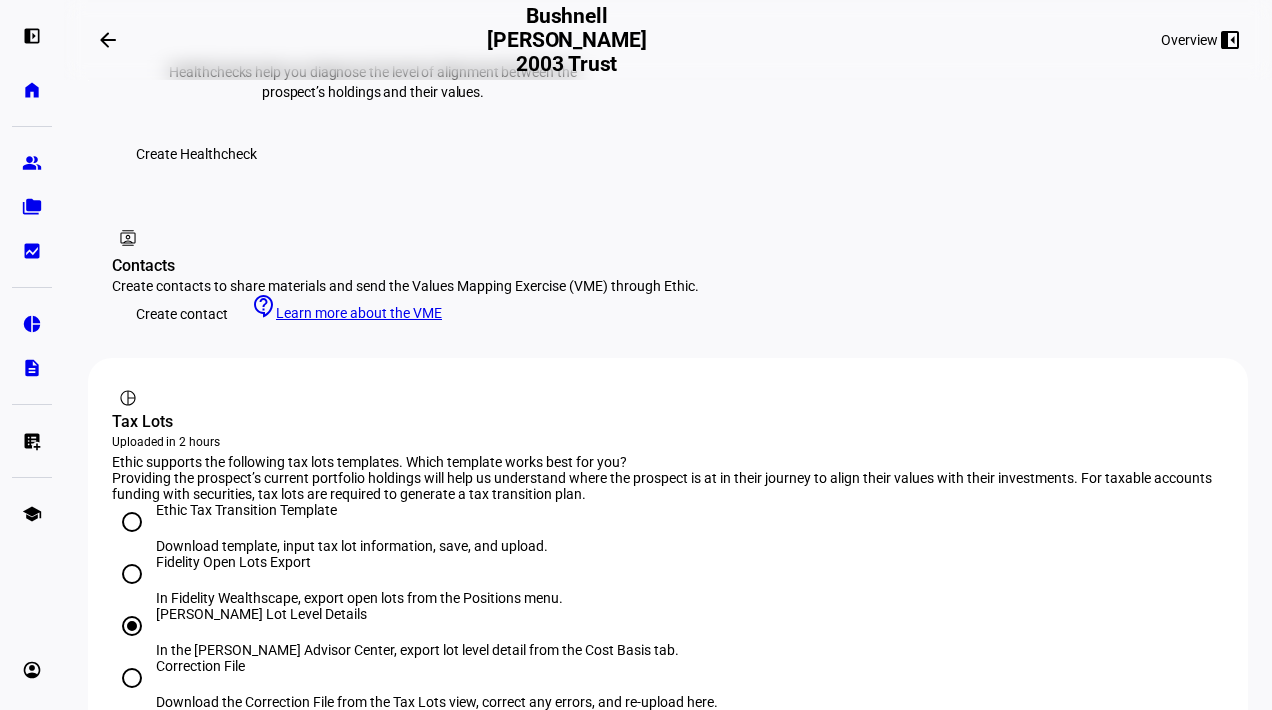 click on "Upload" 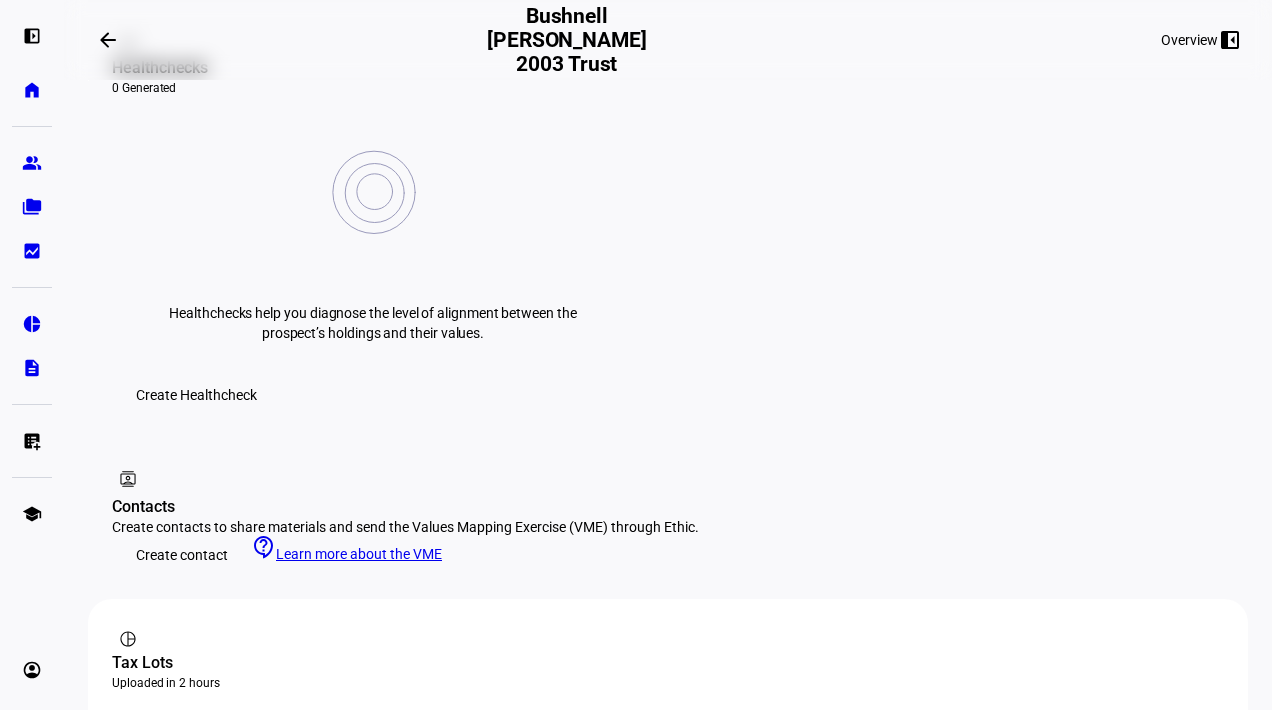 scroll, scrollTop: 1092, scrollLeft: 0, axis: vertical 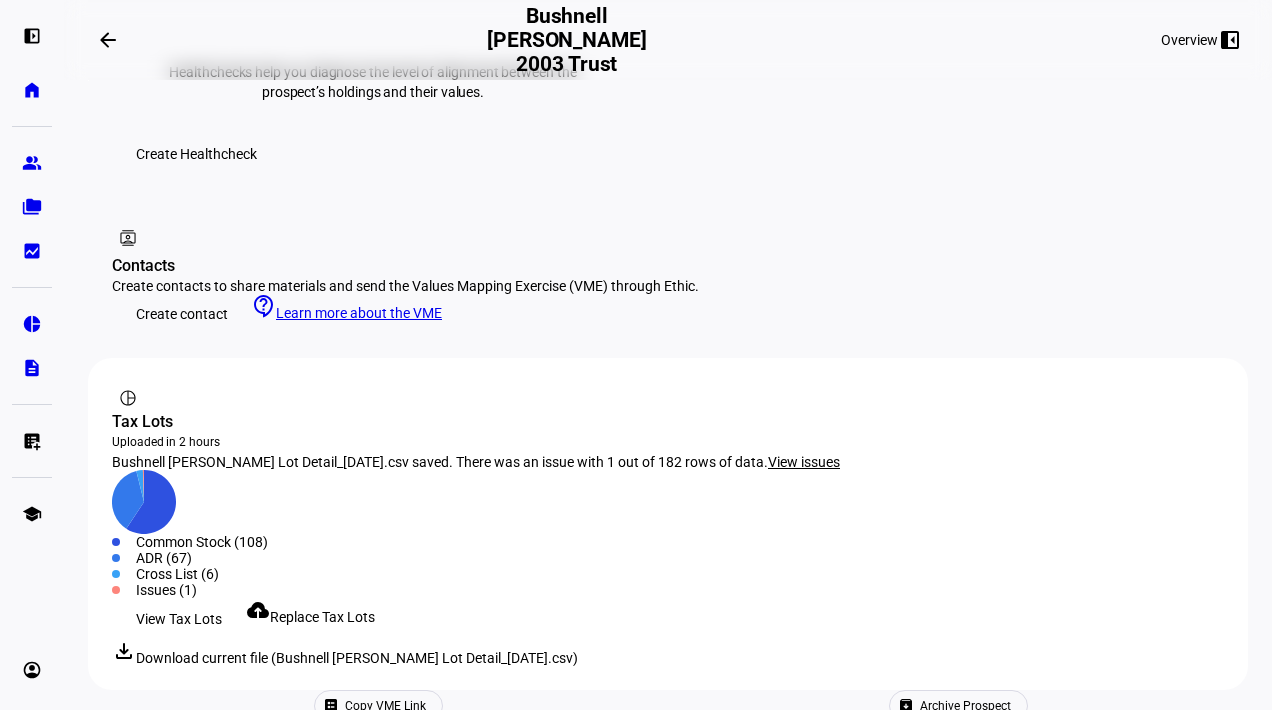 click on "View issues" 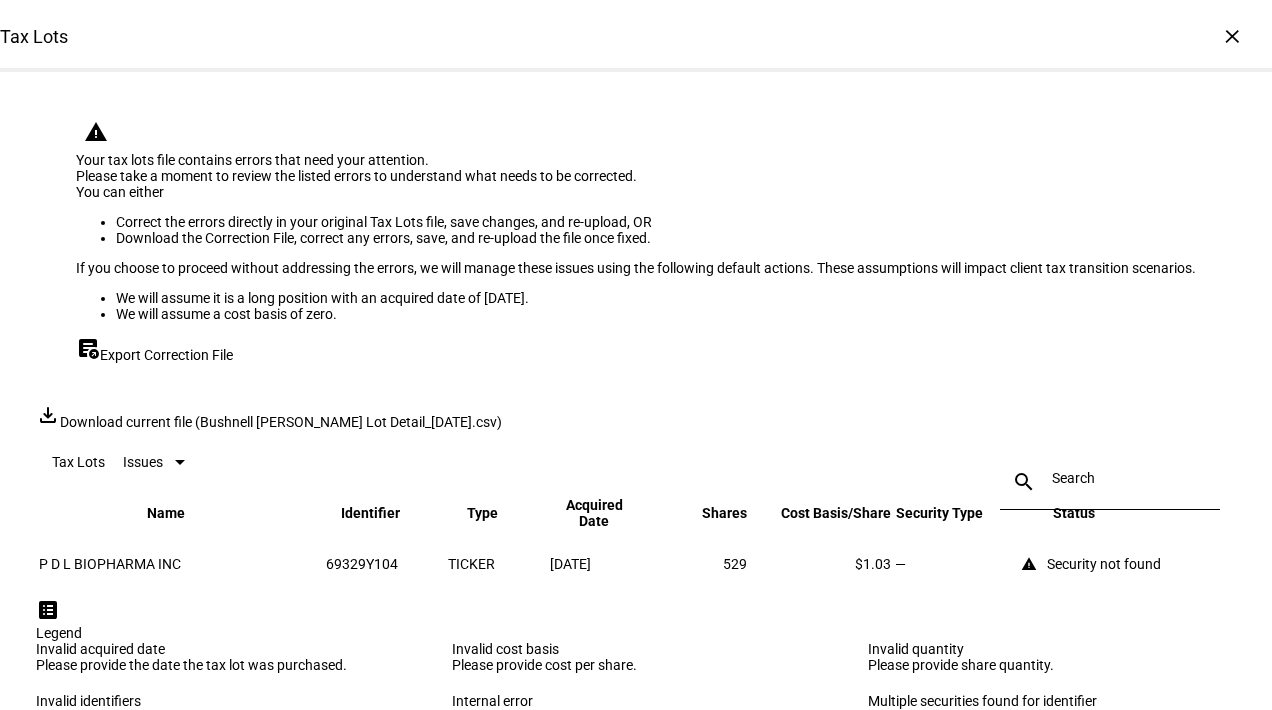 click on "Export Correction File" at bounding box center [166, 355] 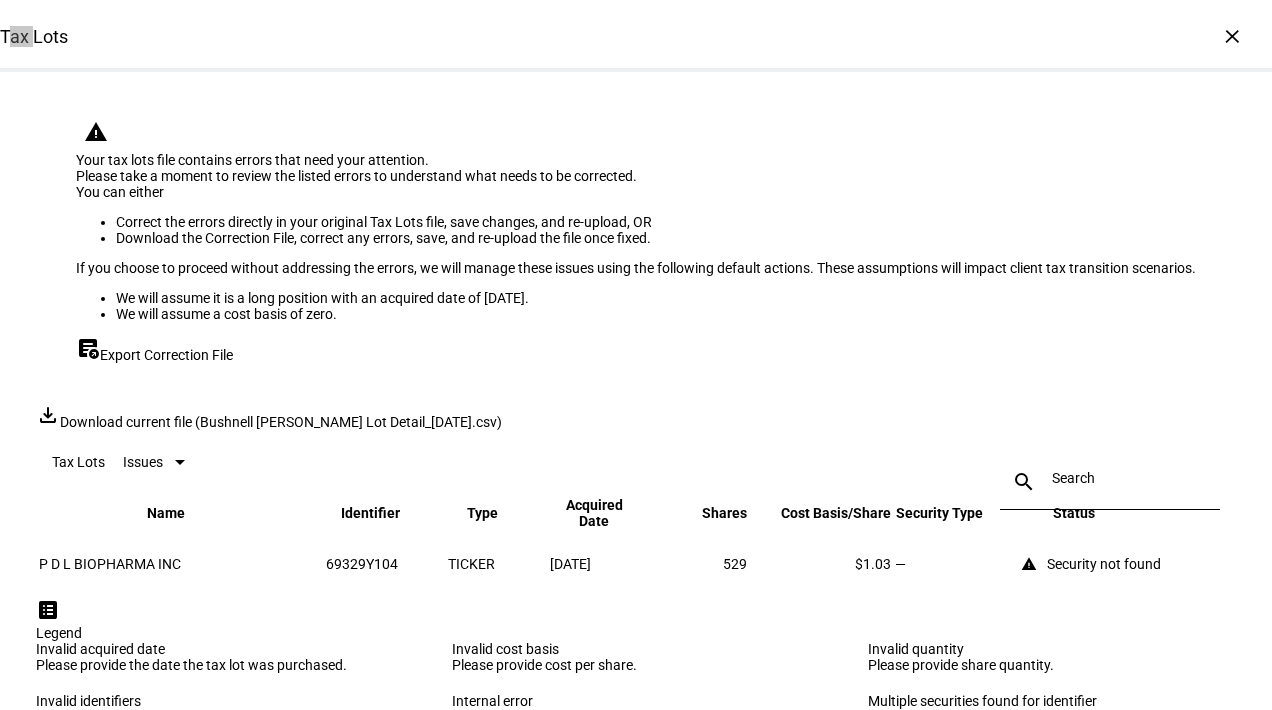 click on "Tax Lots  ×" at bounding box center [636, 36] 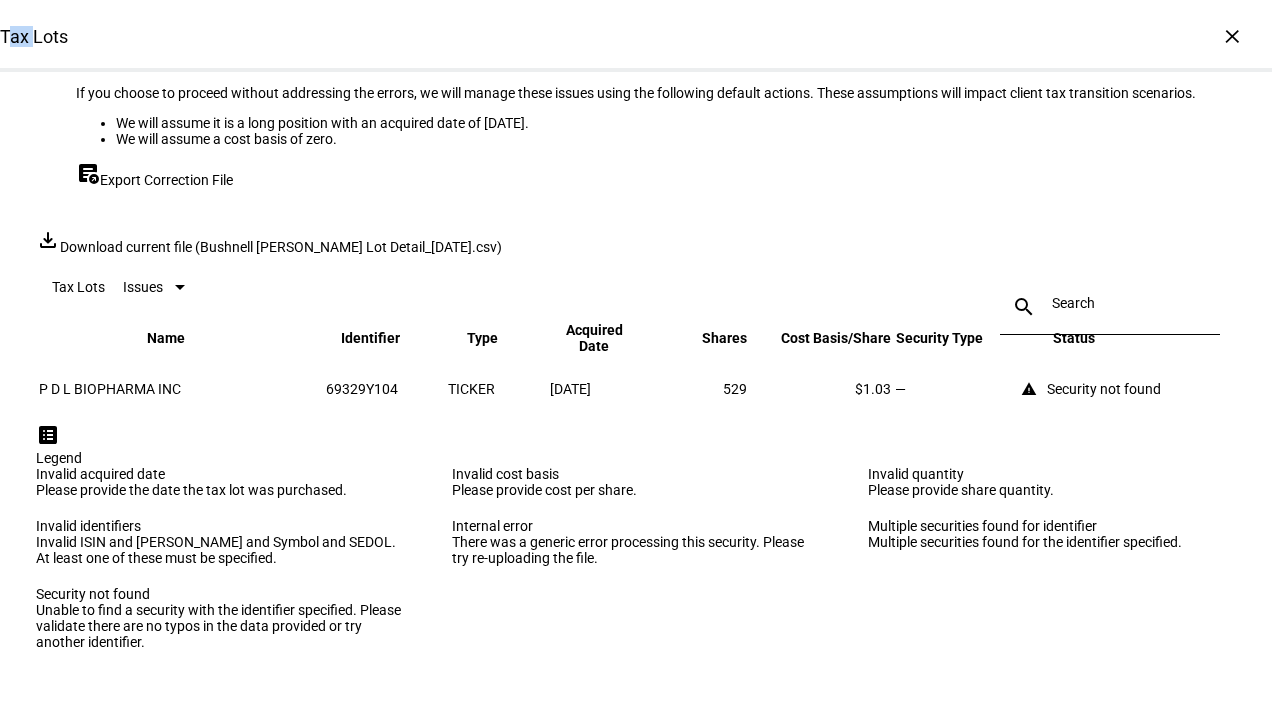 scroll, scrollTop: 362, scrollLeft: 0, axis: vertical 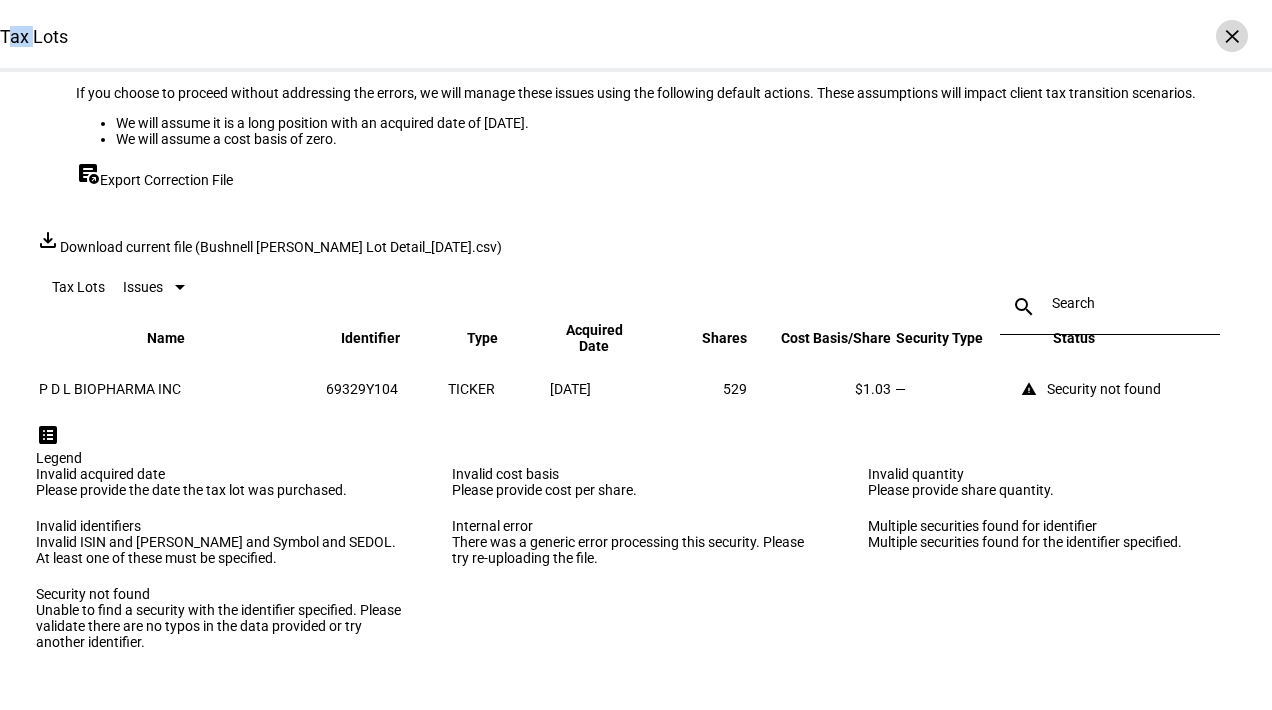 click on "×" at bounding box center (1232, 36) 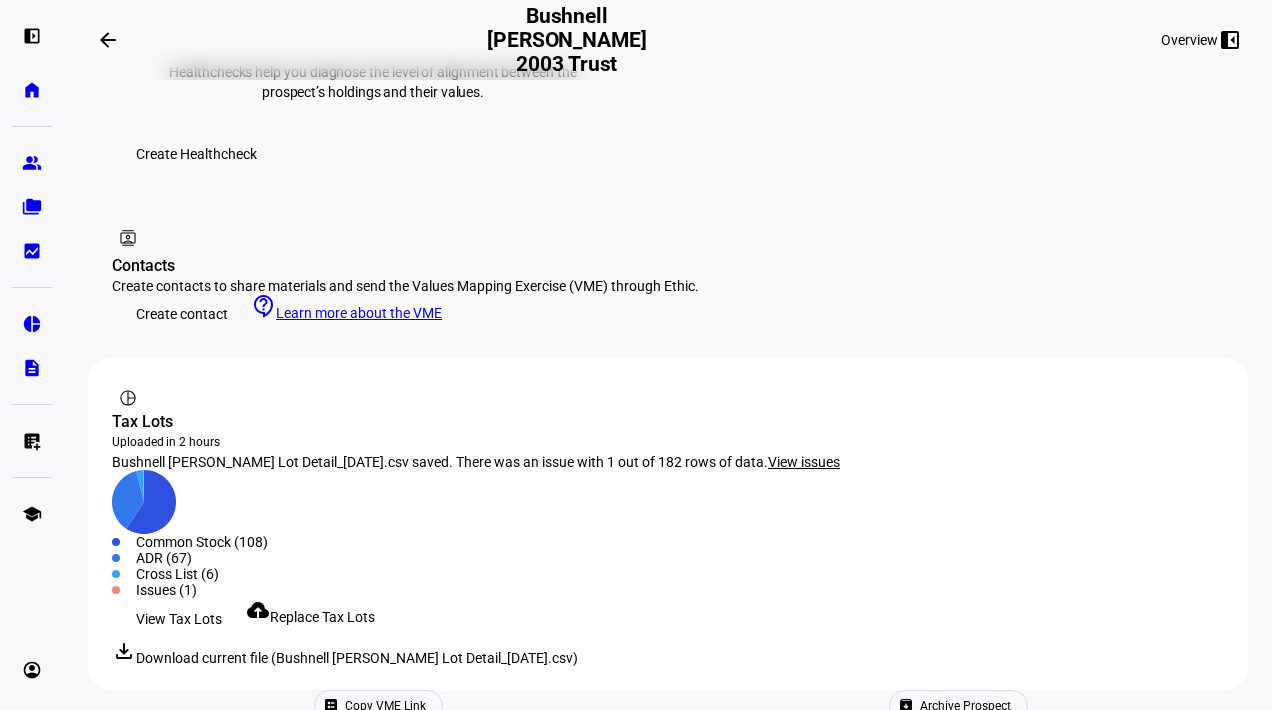 click on "Replace Tax Lots" 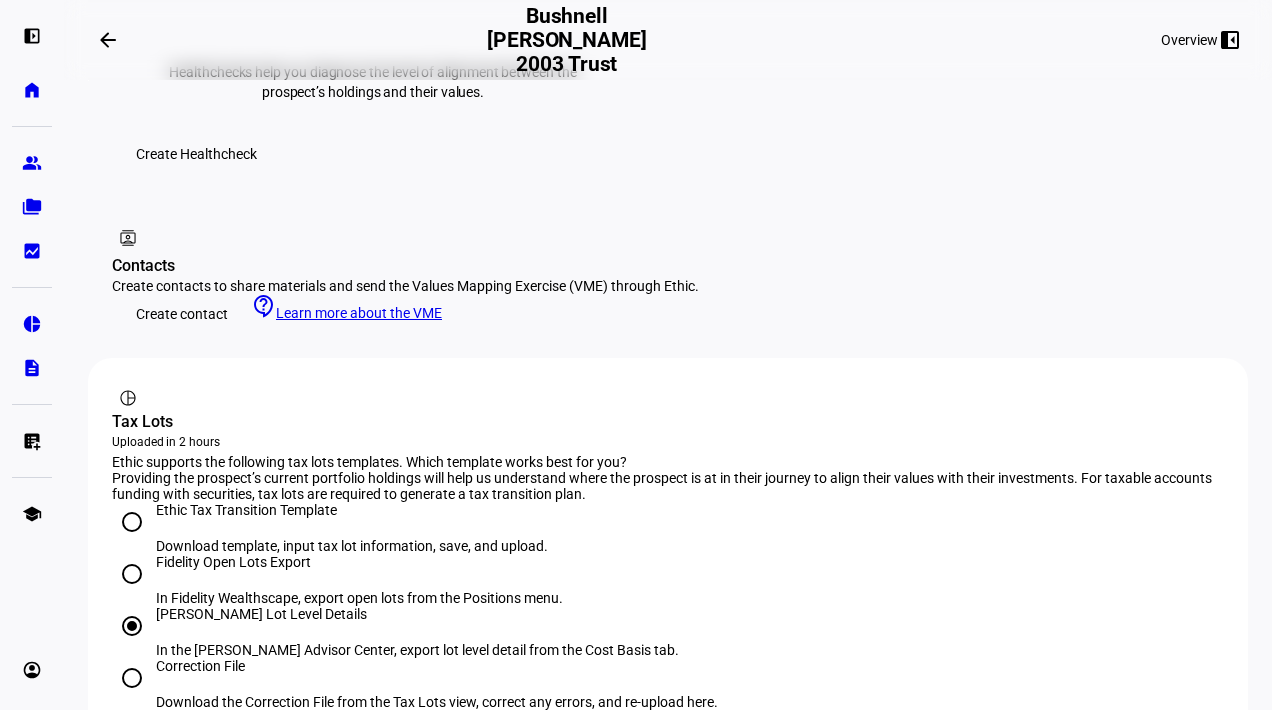 click on "Upload" 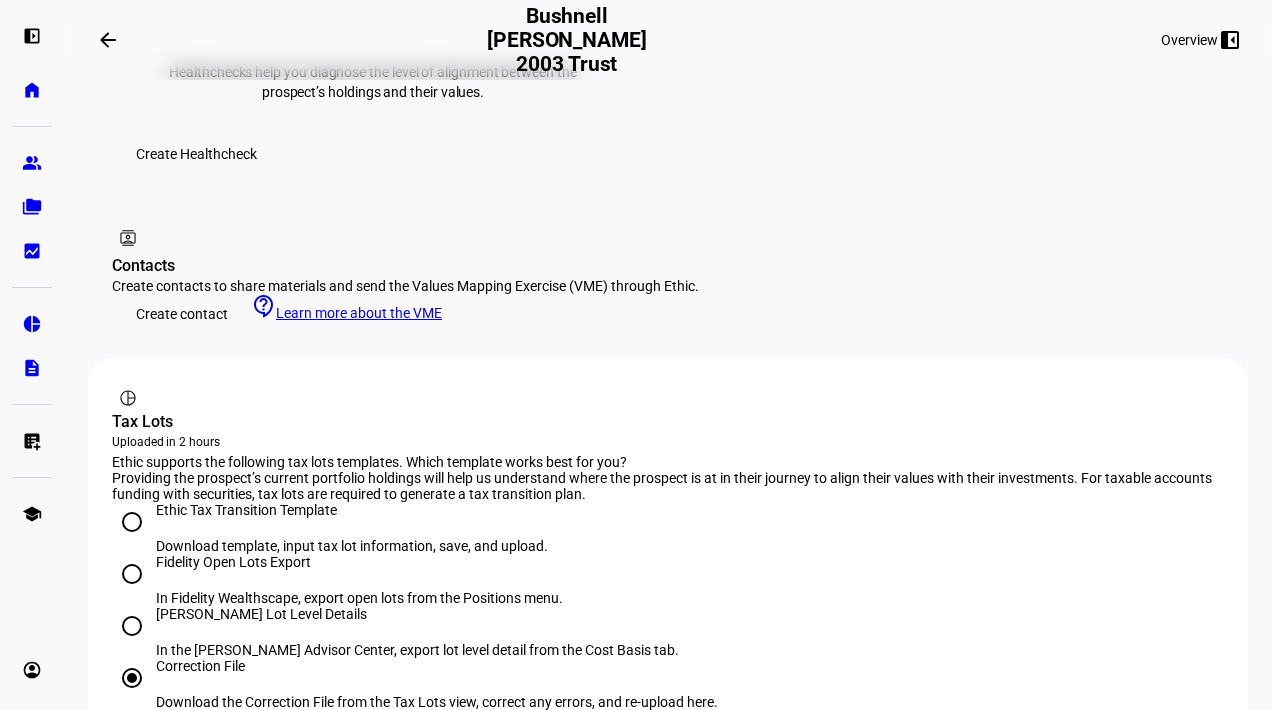 click on "Upload" 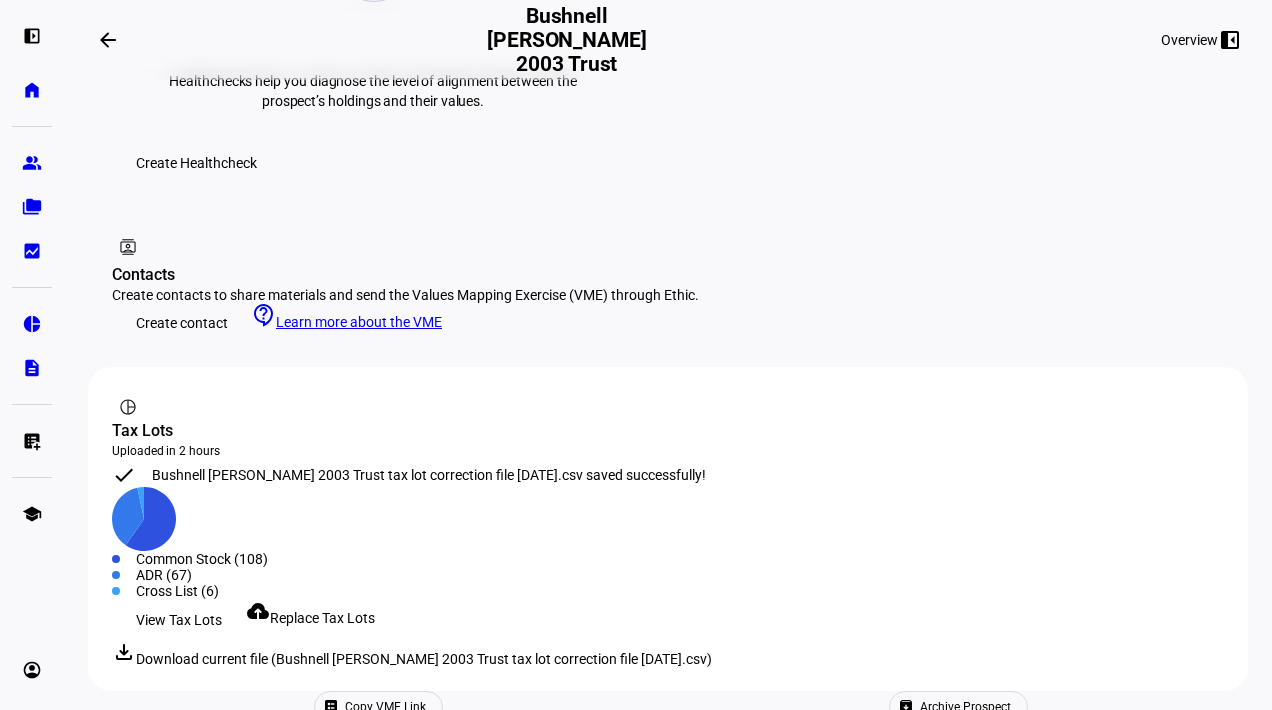 scroll, scrollTop: 0, scrollLeft: 0, axis: both 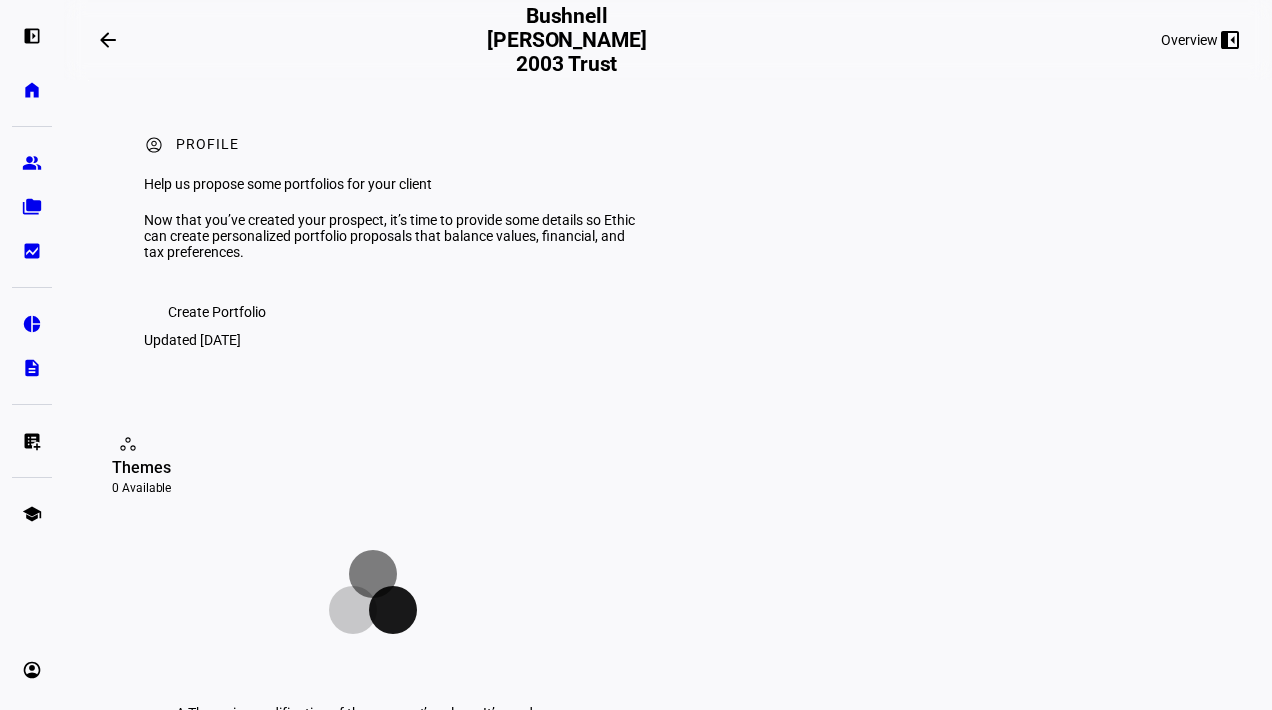 click on "Create Portfolio" 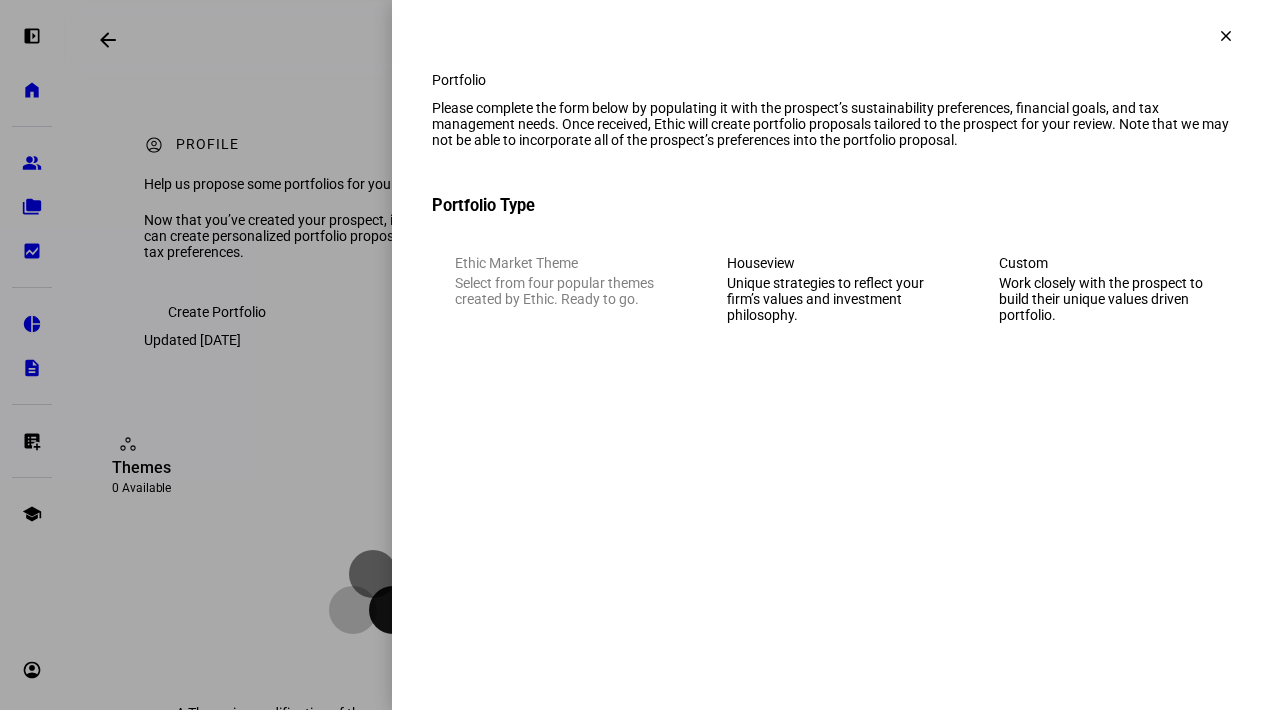 click on "Work closely with the prospect to build their unique values driven portfolio." 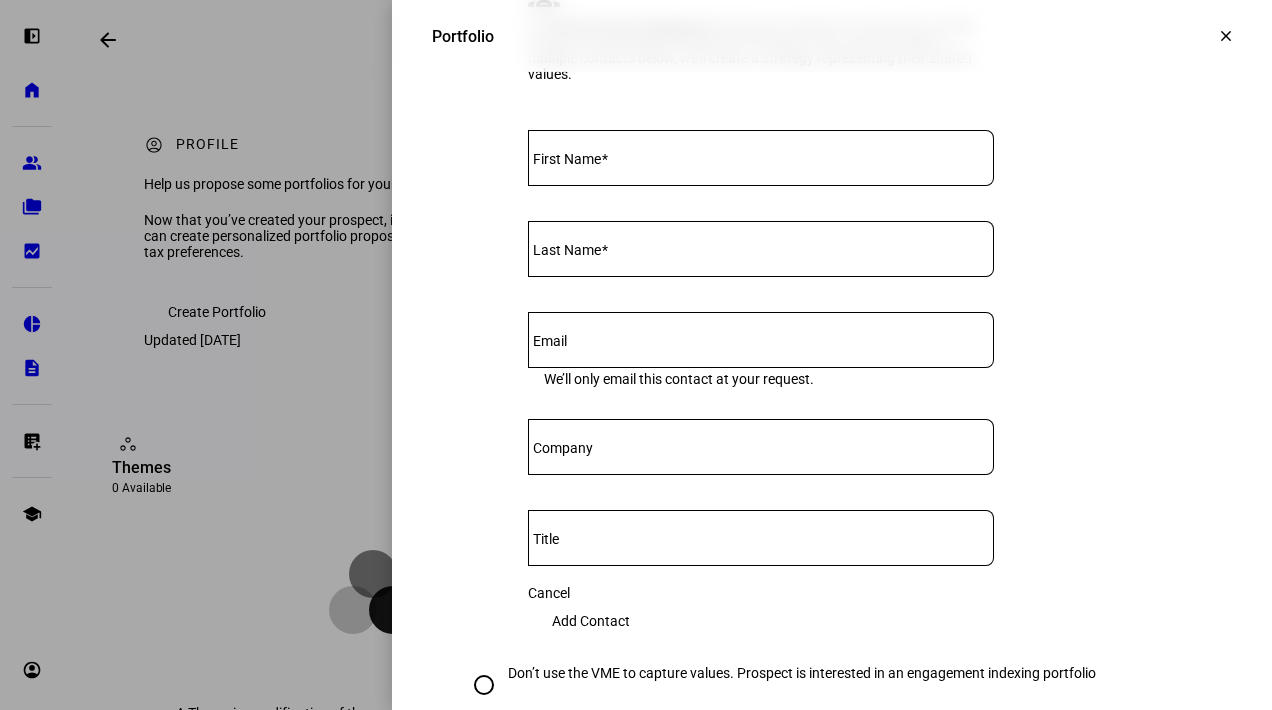 scroll, scrollTop: 953, scrollLeft: 0, axis: vertical 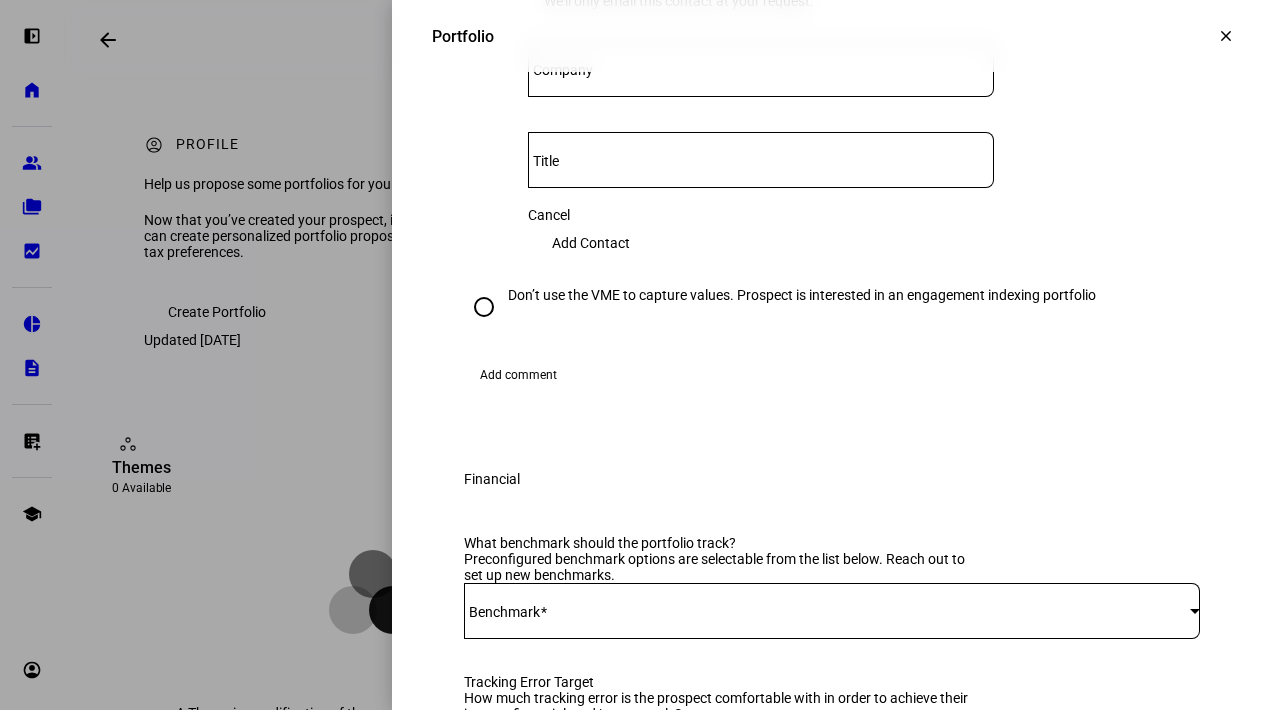 click on "Don’t use the VME to capture values. Prospect is interested in an engagement indexing portfolio" at bounding box center [802, 295] 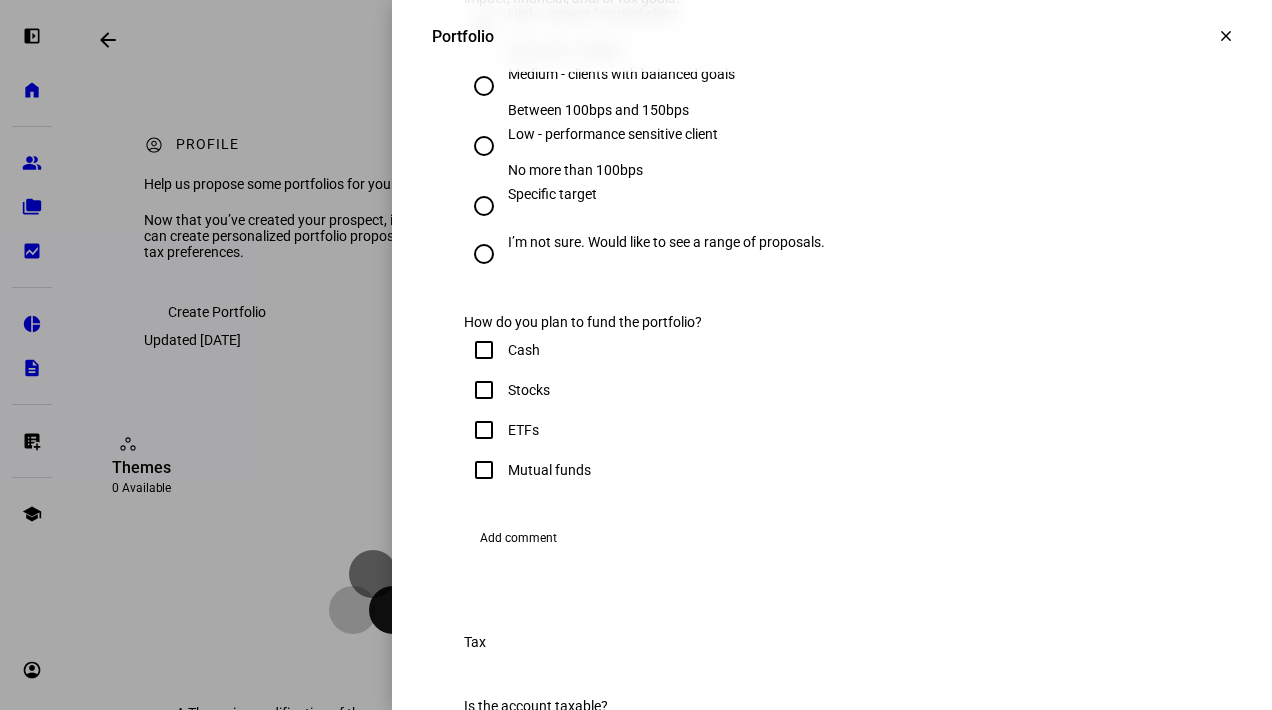 scroll, scrollTop: 792, scrollLeft: 0, axis: vertical 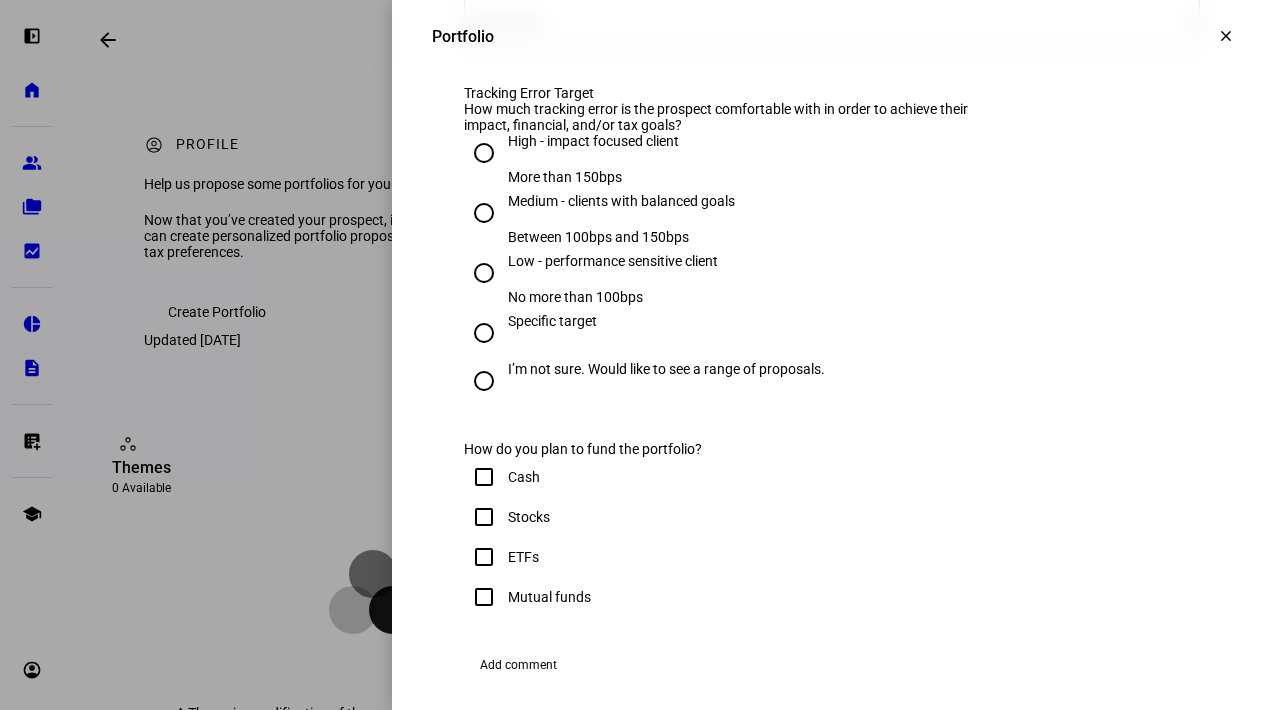 click on "Medium - clients with balanced goals" at bounding box center [621, 201] 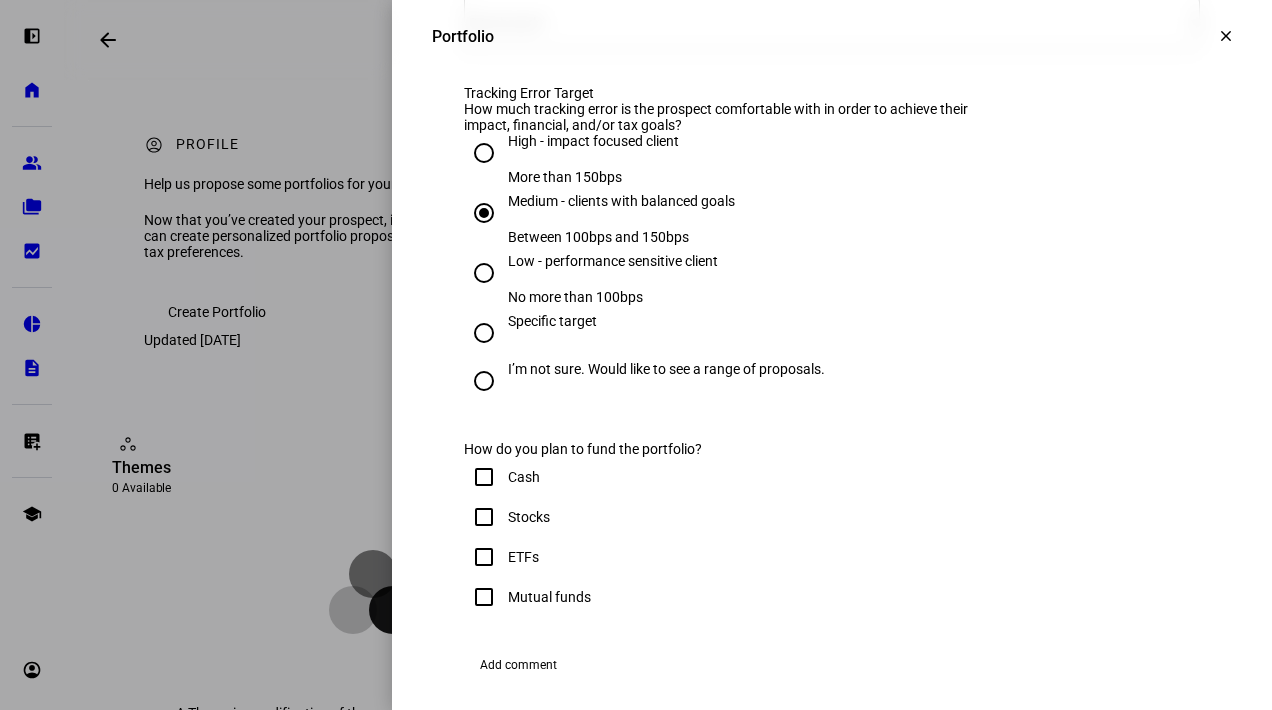 click 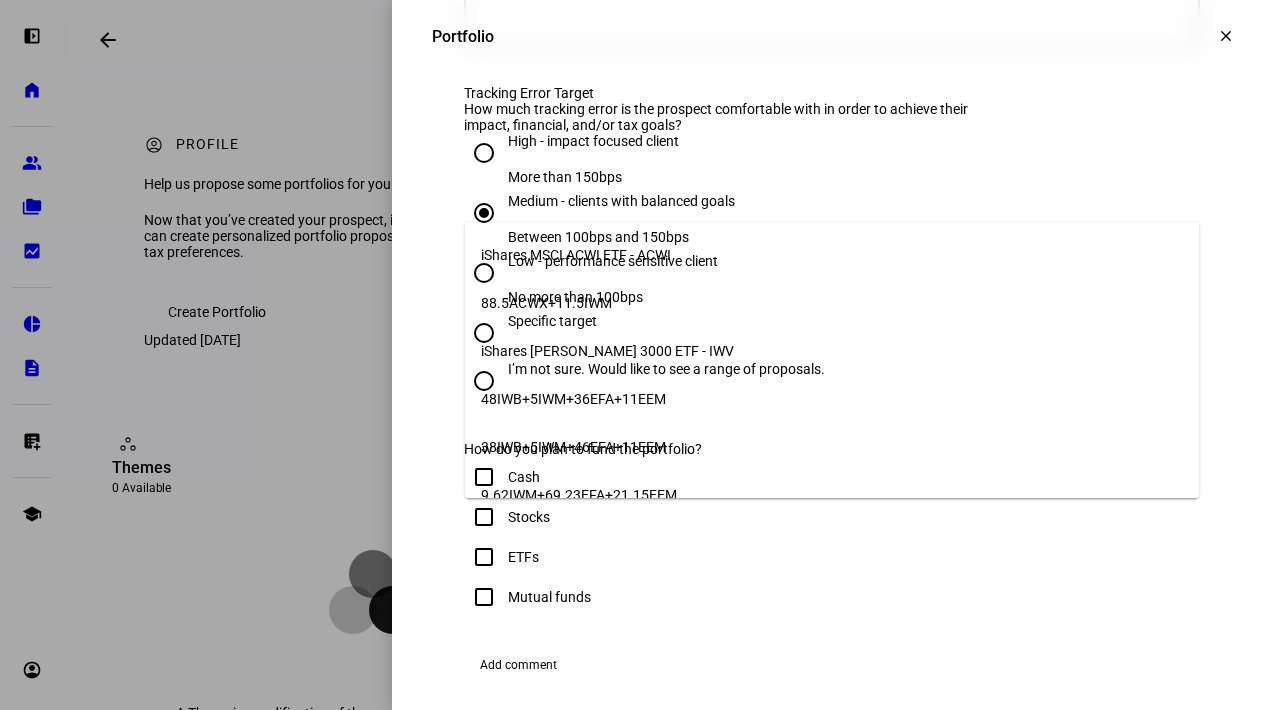 scroll, scrollTop: 13, scrollLeft: 0, axis: vertical 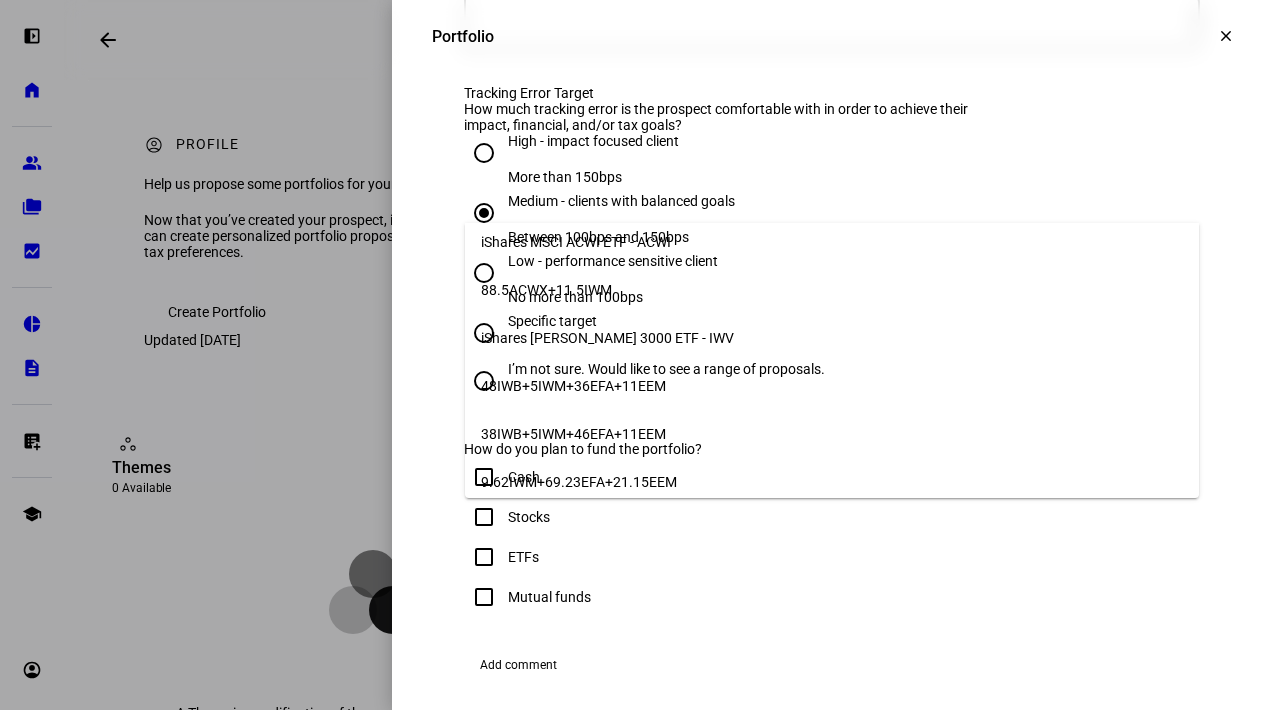 click on "48IWB+5IWM+36EFA+11EEM" at bounding box center [832, 386] 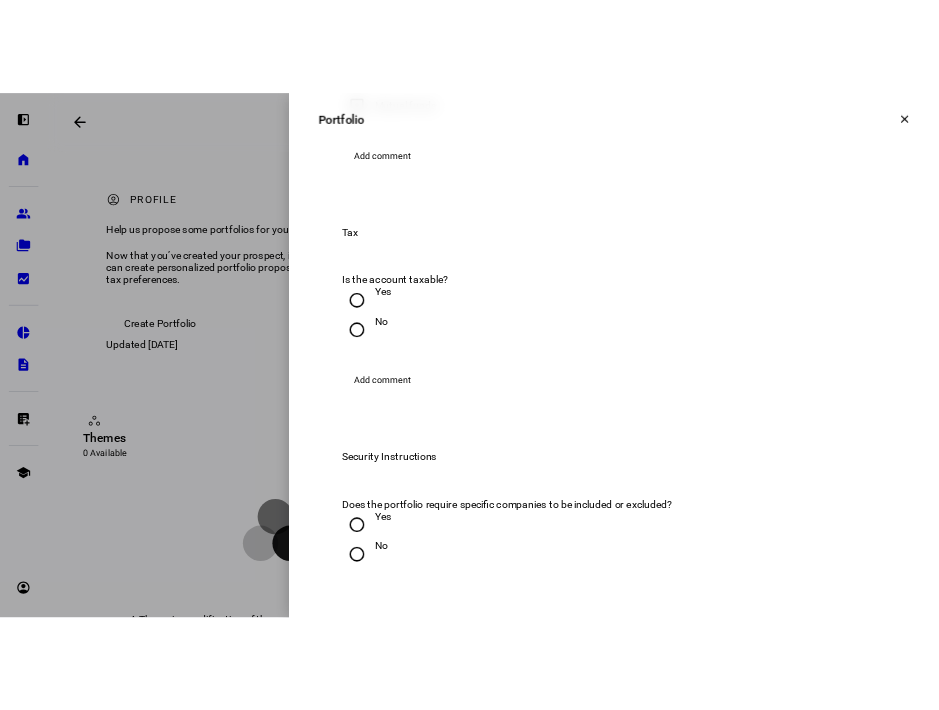 scroll, scrollTop: 1320, scrollLeft: 0, axis: vertical 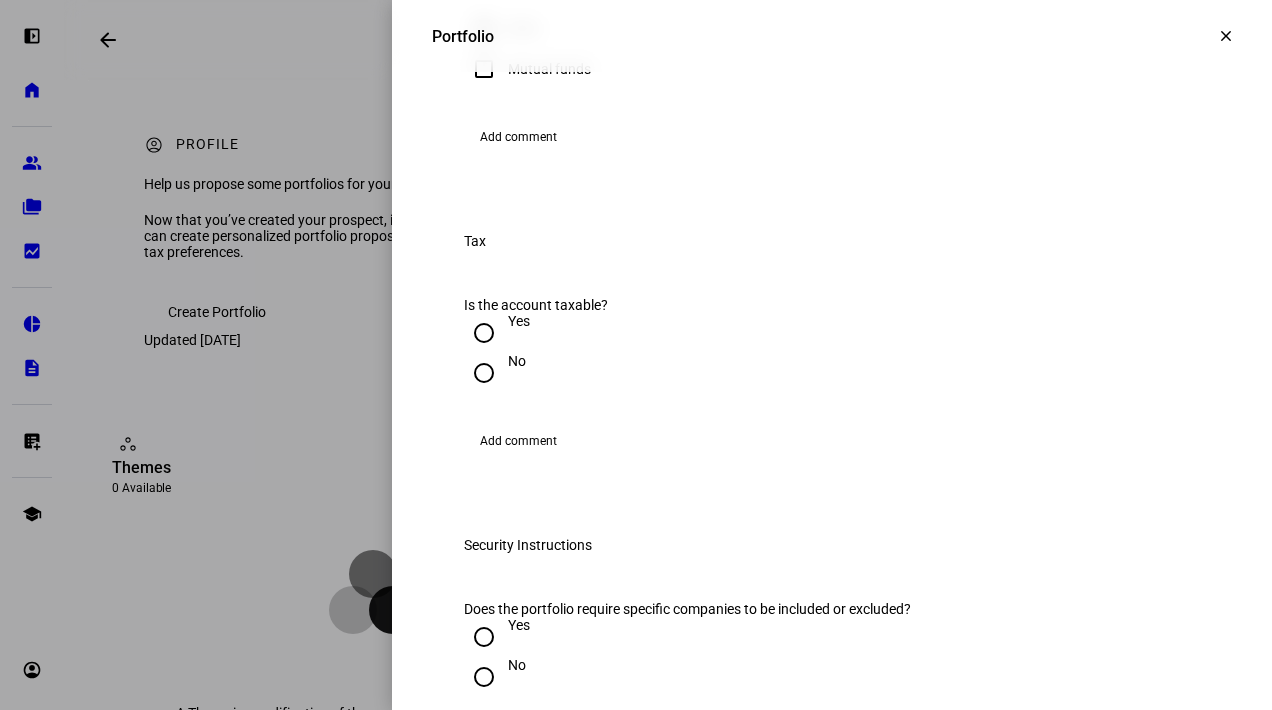 click on "Stocks" at bounding box center [507, -11] 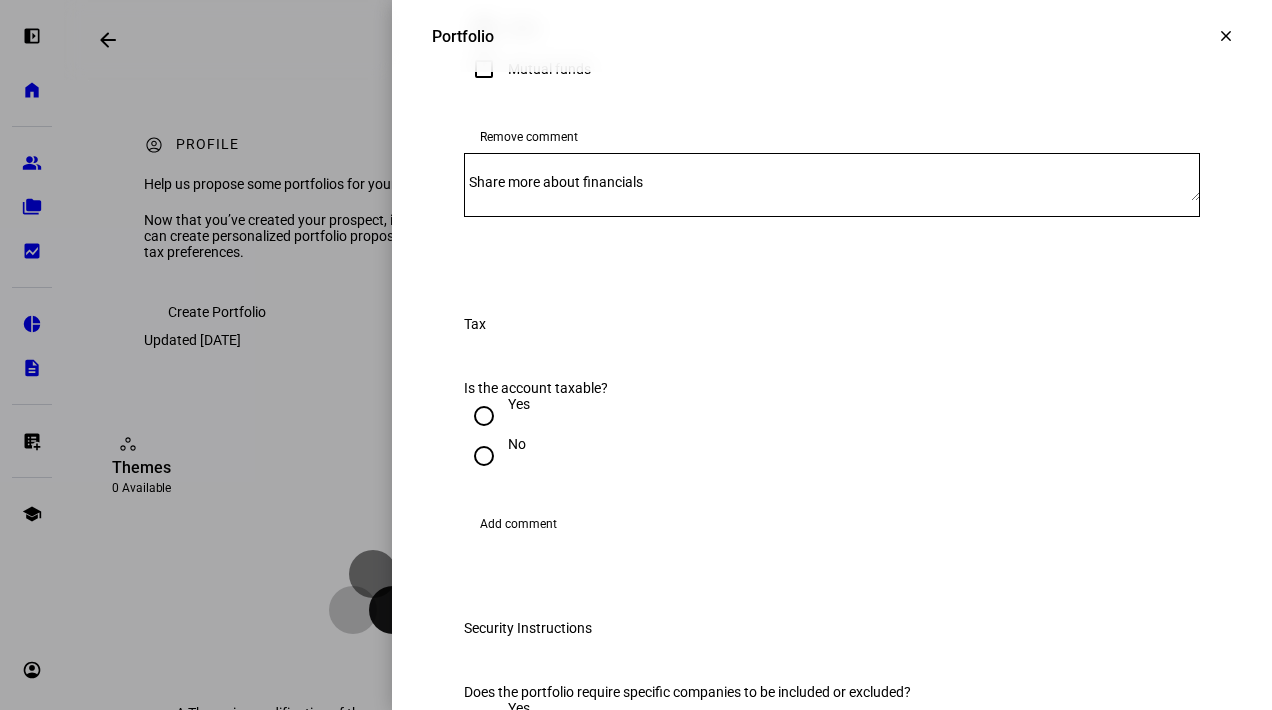 click on "Share more about financials" at bounding box center (556, 182) 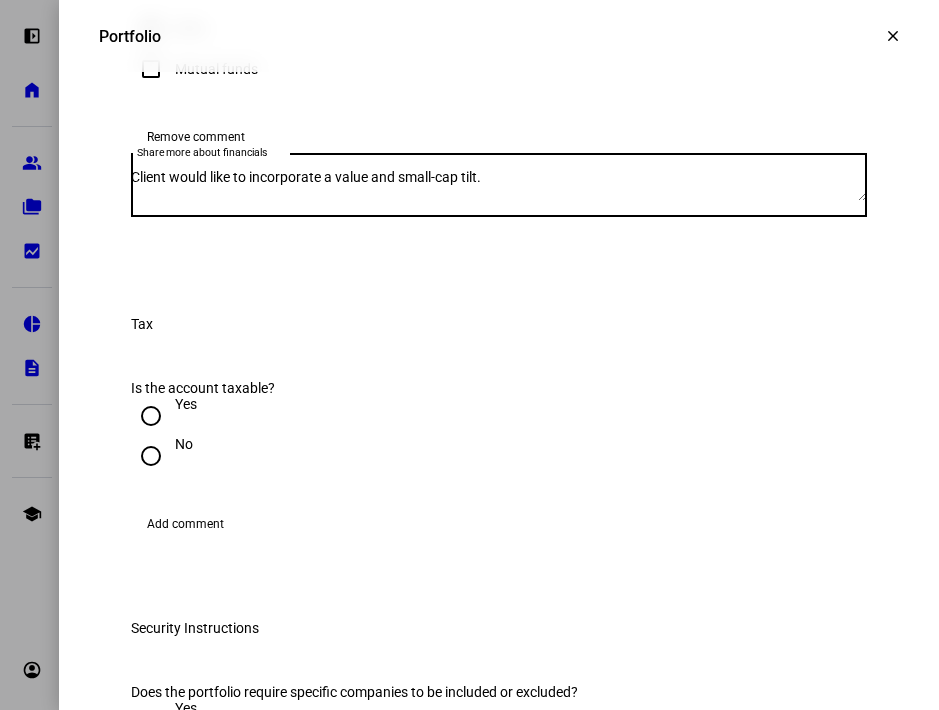 drag, startPoint x: 378, startPoint y: 465, endPoint x: 278, endPoint y: 466, distance: 100.005 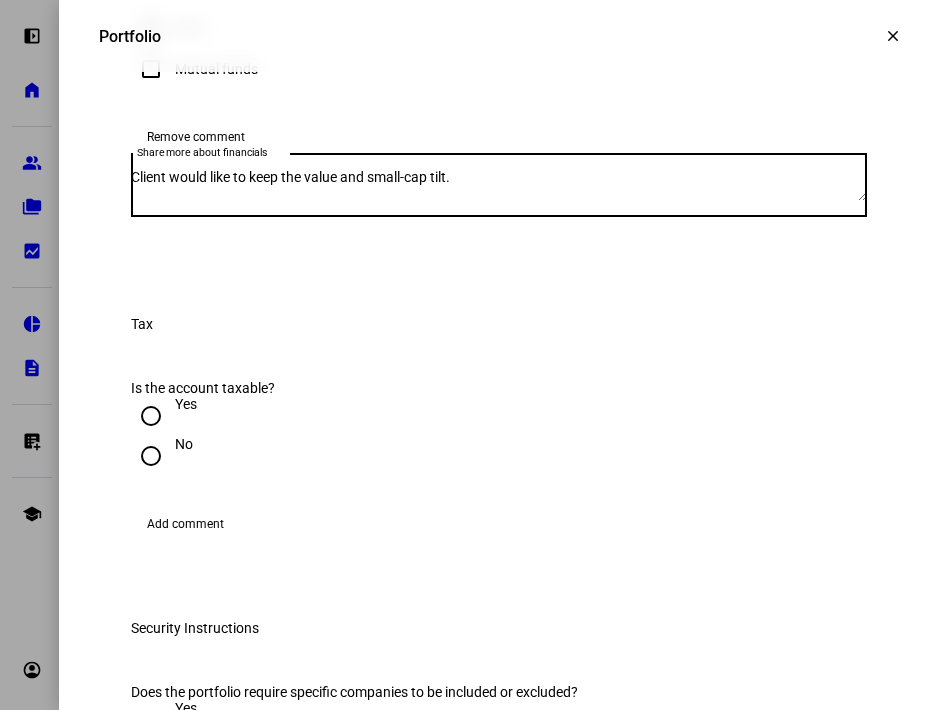 click on "Client would like to keep the value and small-cap tilt." at bounding box center [499, 185] 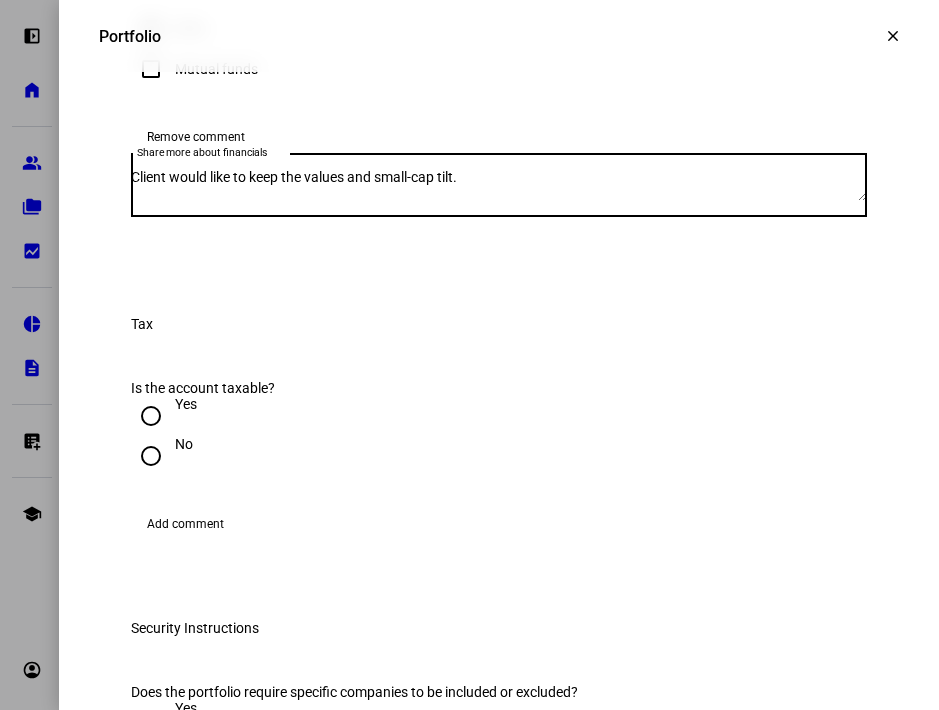 click on "Client would like to keep the values and small-cap tilt." at bounding box center [499, 185] 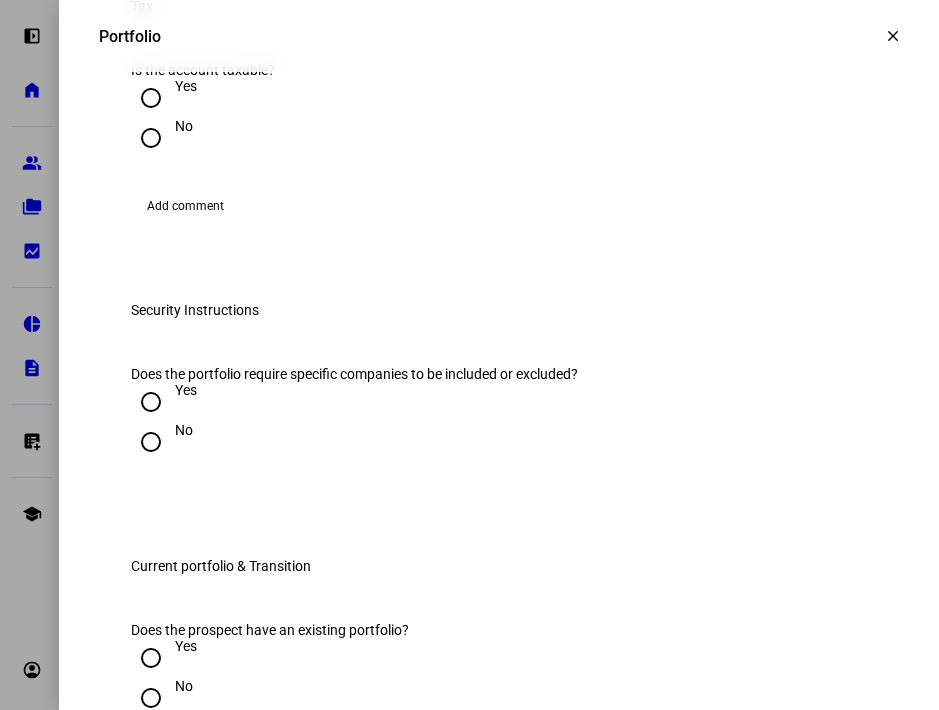 scroll, scrollTop: 1657, scrollLeft: 0, axis: vertical 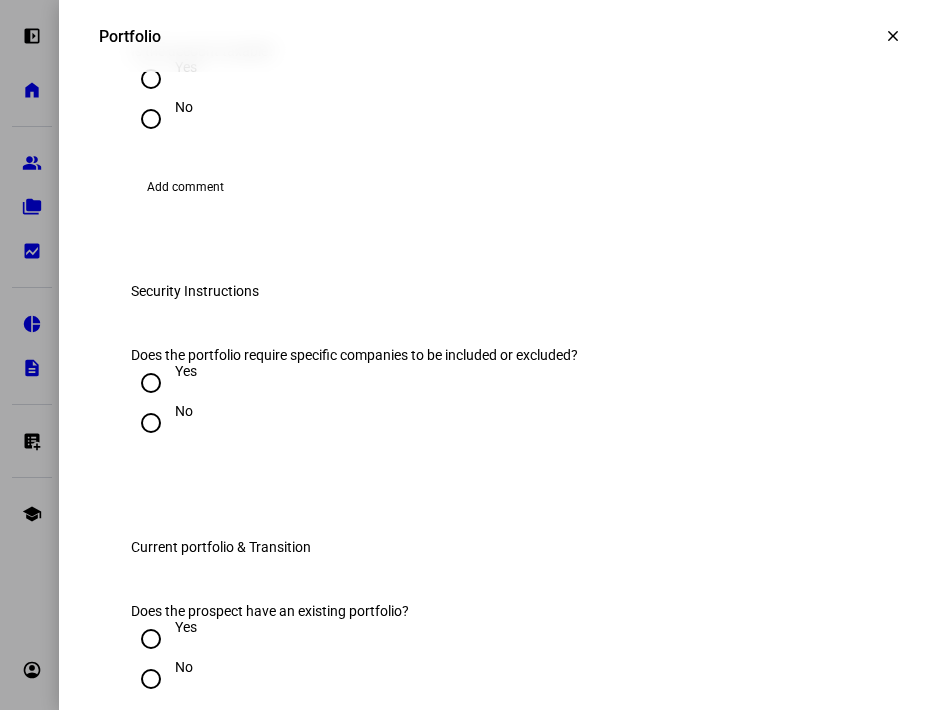 type on "Client would like to keep the values and small-cap tilt that is currently in his portfolio" 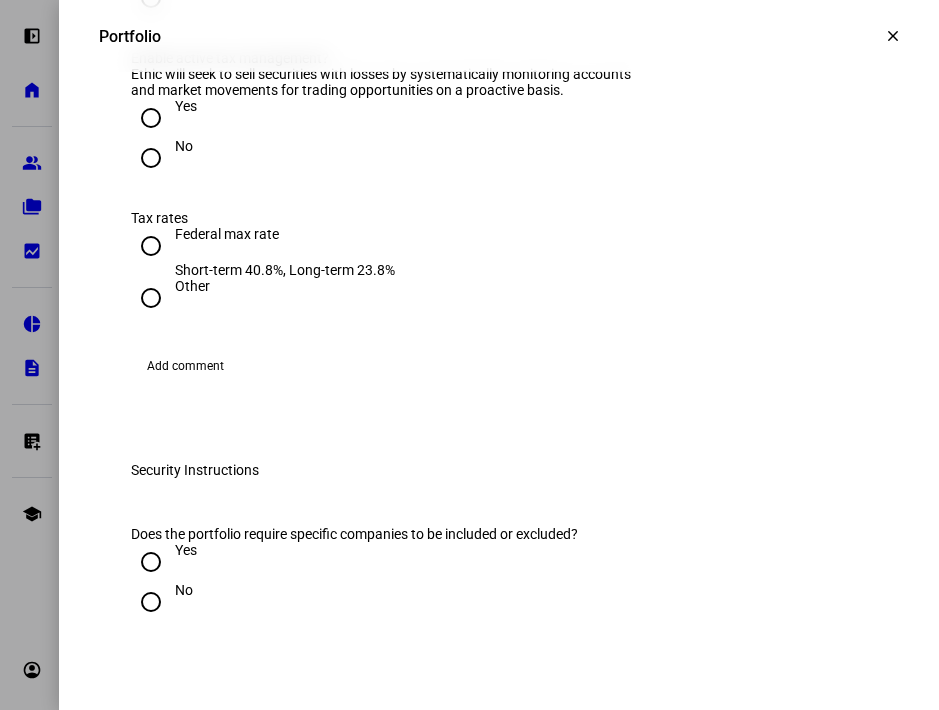 scroll, scrollTop: 1780, scrollLeft: 0, axis: vertical 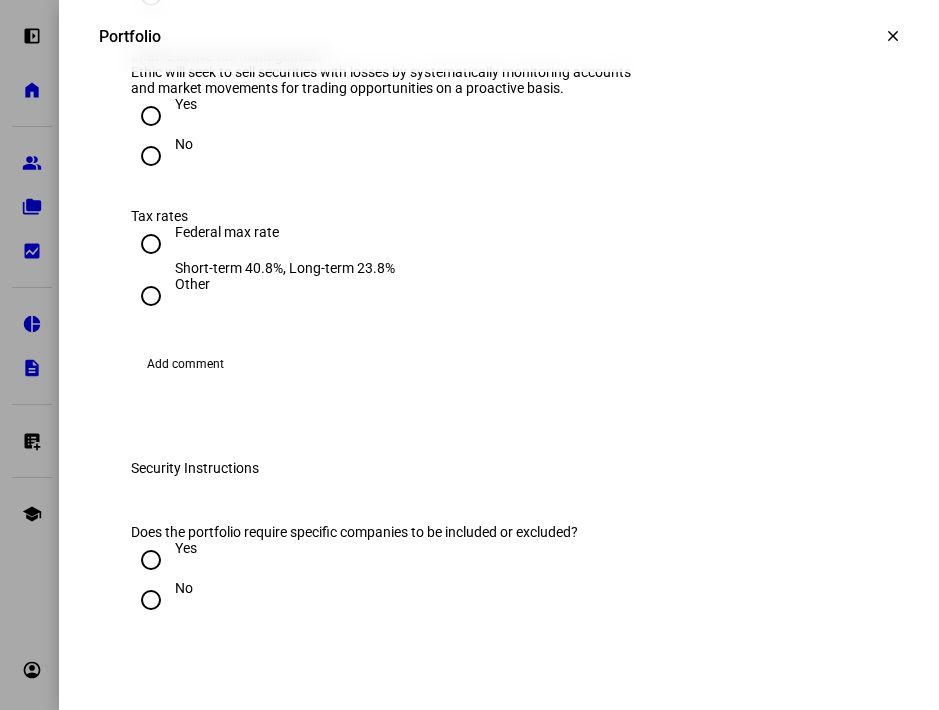 click on "Yes" at bounding box center [151, 116] 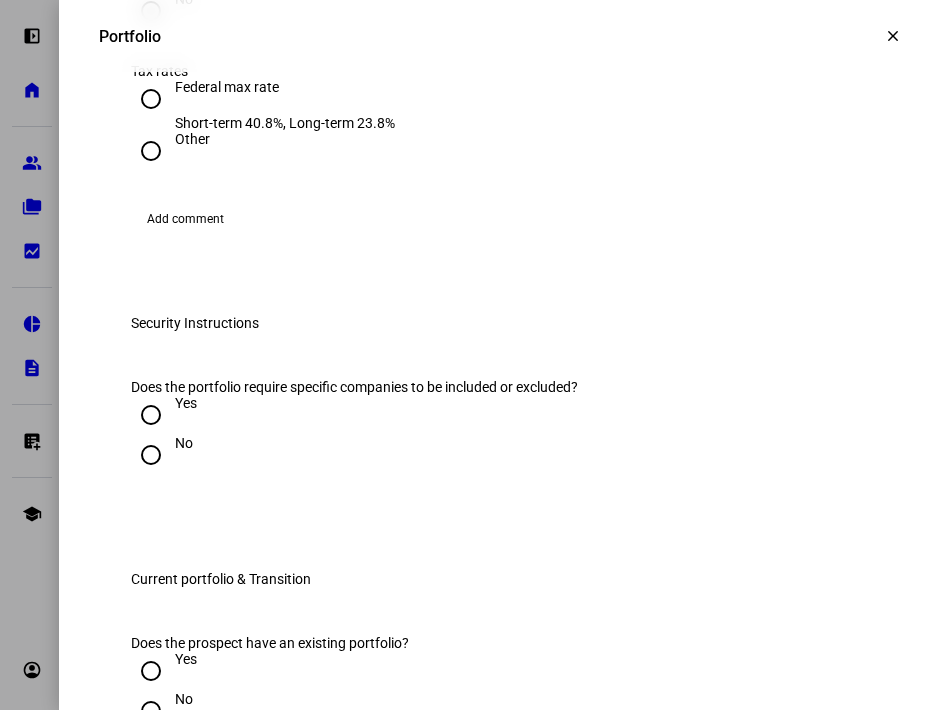 click on "Federal max rate  Short-term  40.8%, Long-term 23.8%" at bounding box center (151, 99) 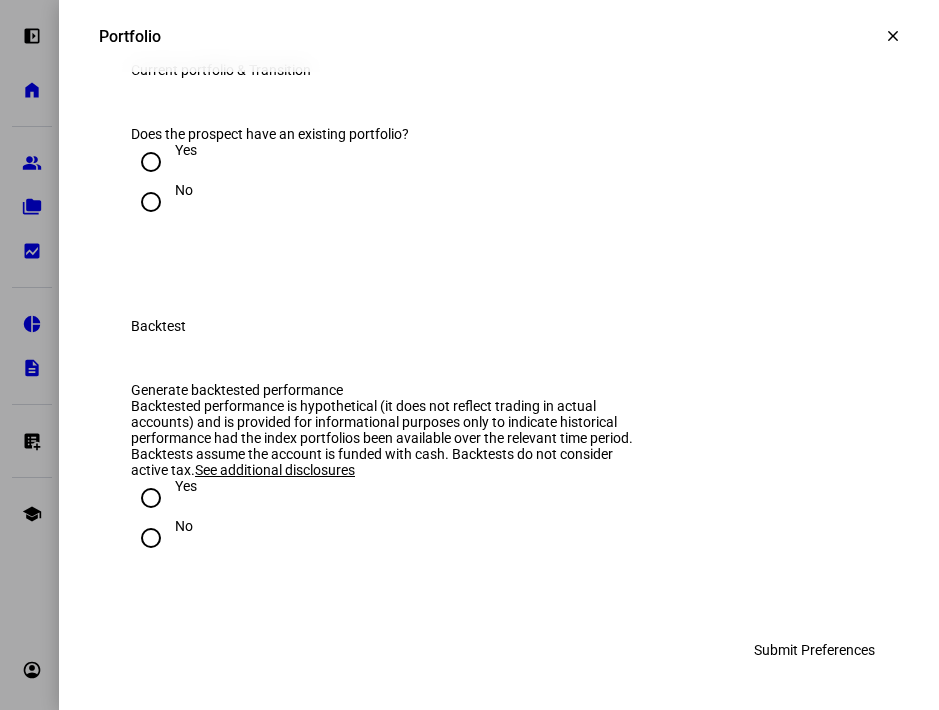 scroll, scrollTop: 2526, scrollLeft: 0, axis: vertical 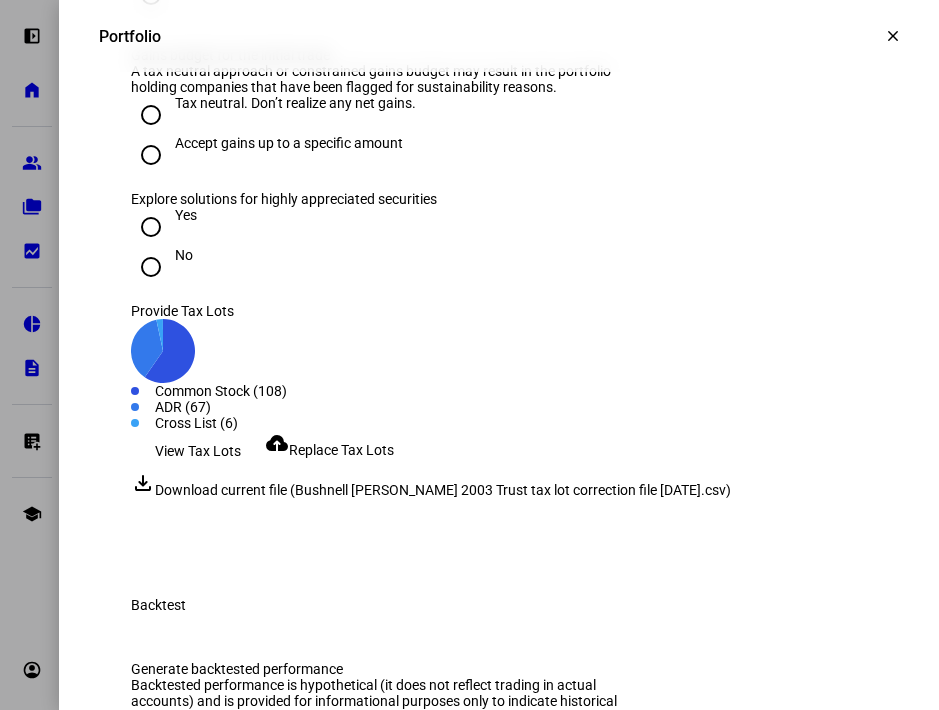 click on "Yes" at bounding box center (151, -45) 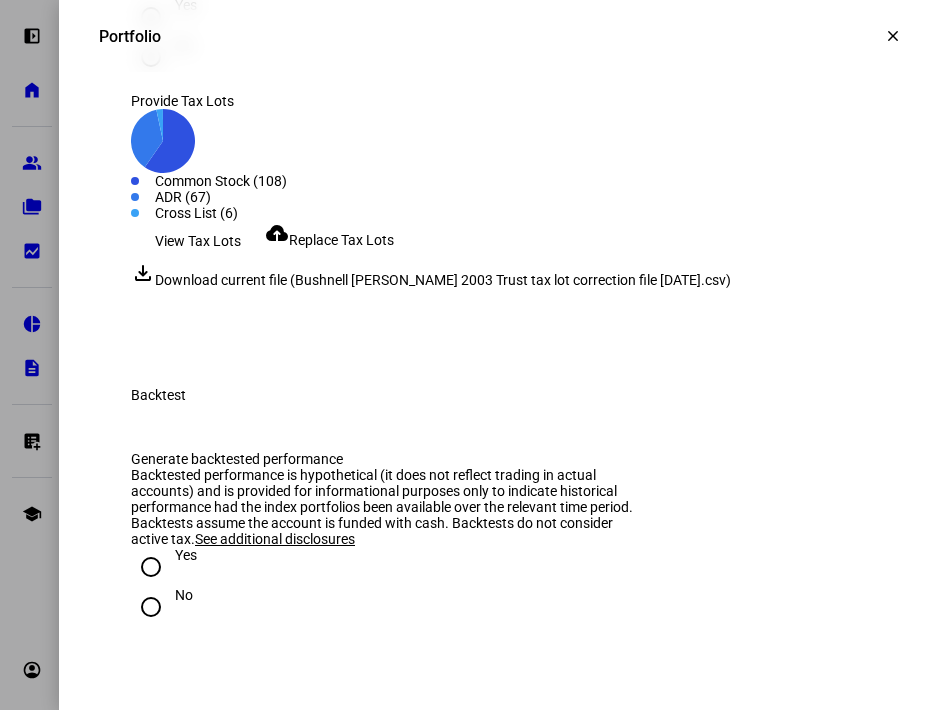 click on "Tax neutral. Don’t realize any net gains." at bounding box center [151, -95] 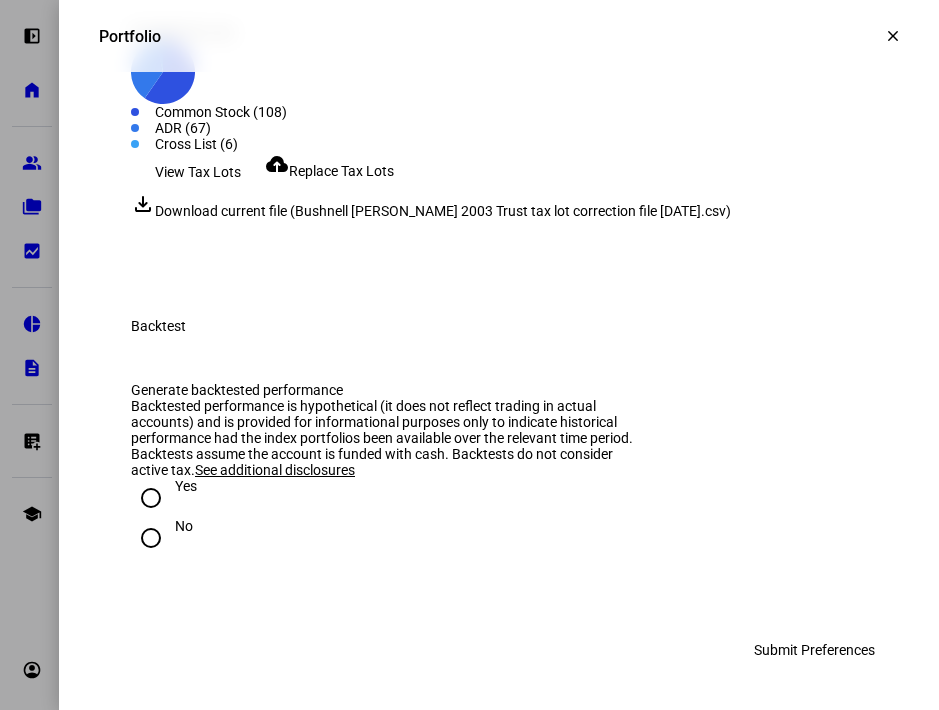 scroll, scrollTop: 3154, scrollLeft: 0, axis: vertical 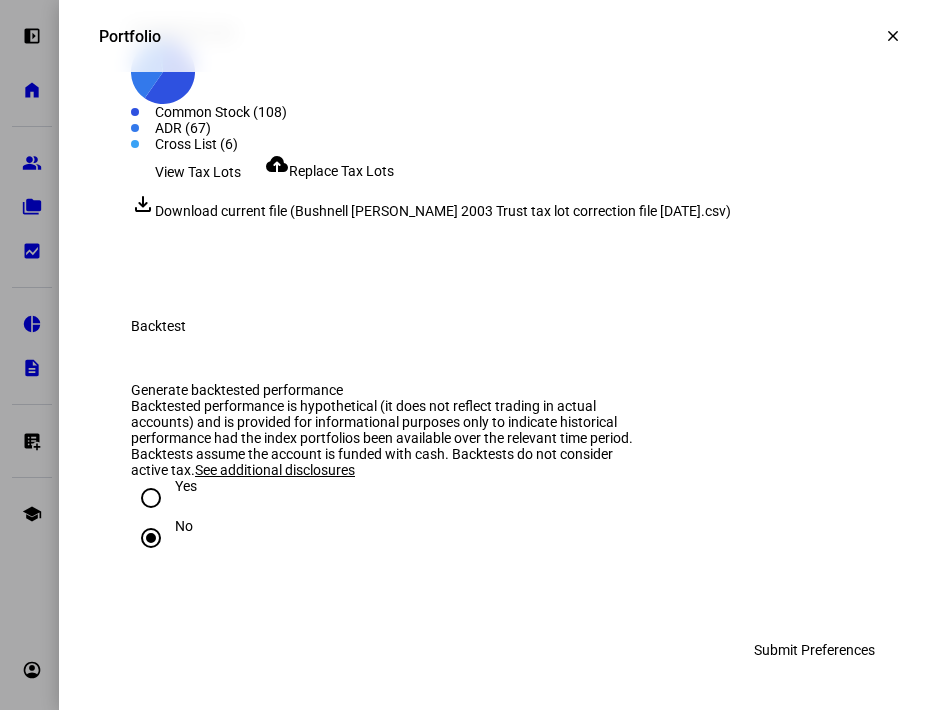 click on "Submit Preferences" at bounding box center (814, 650) 